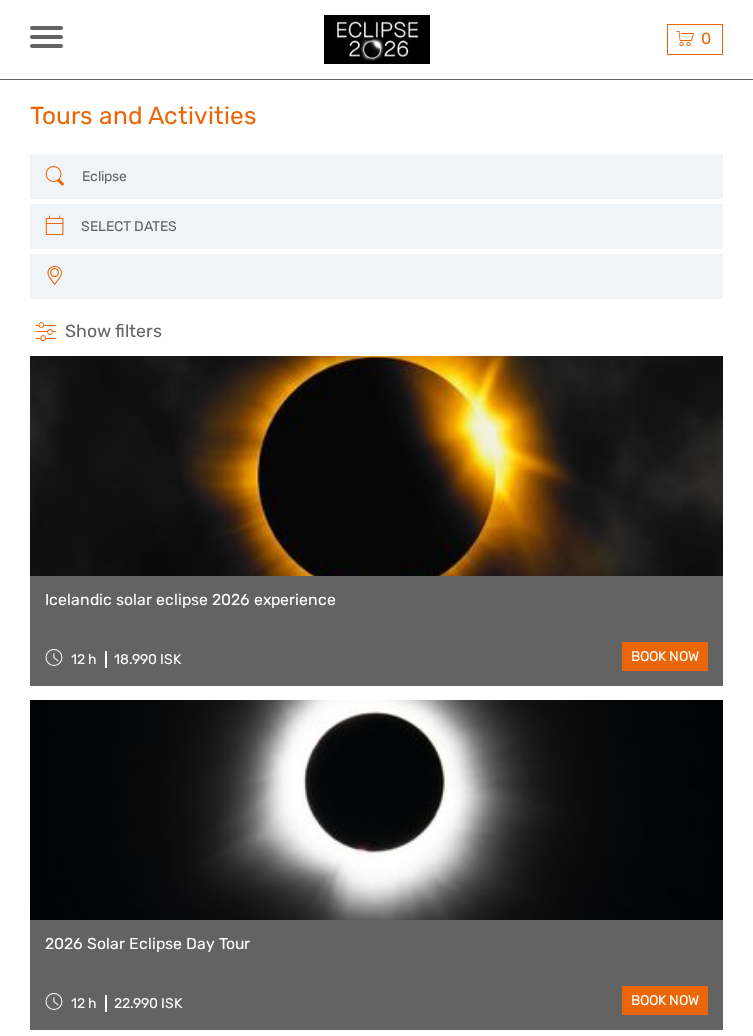 select 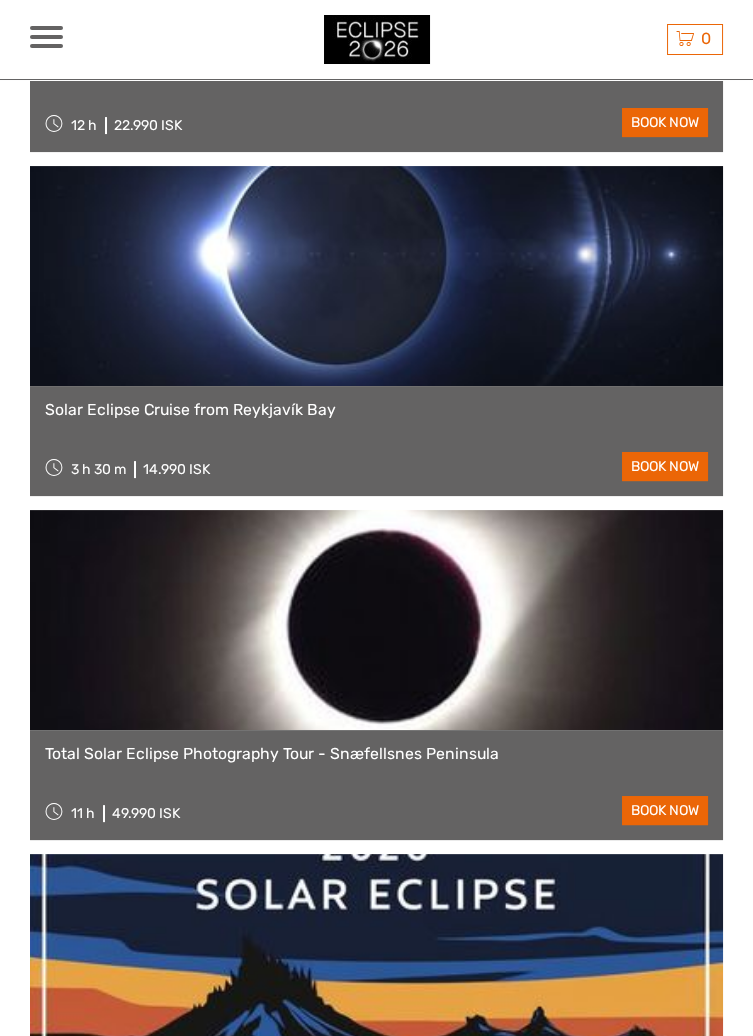 select 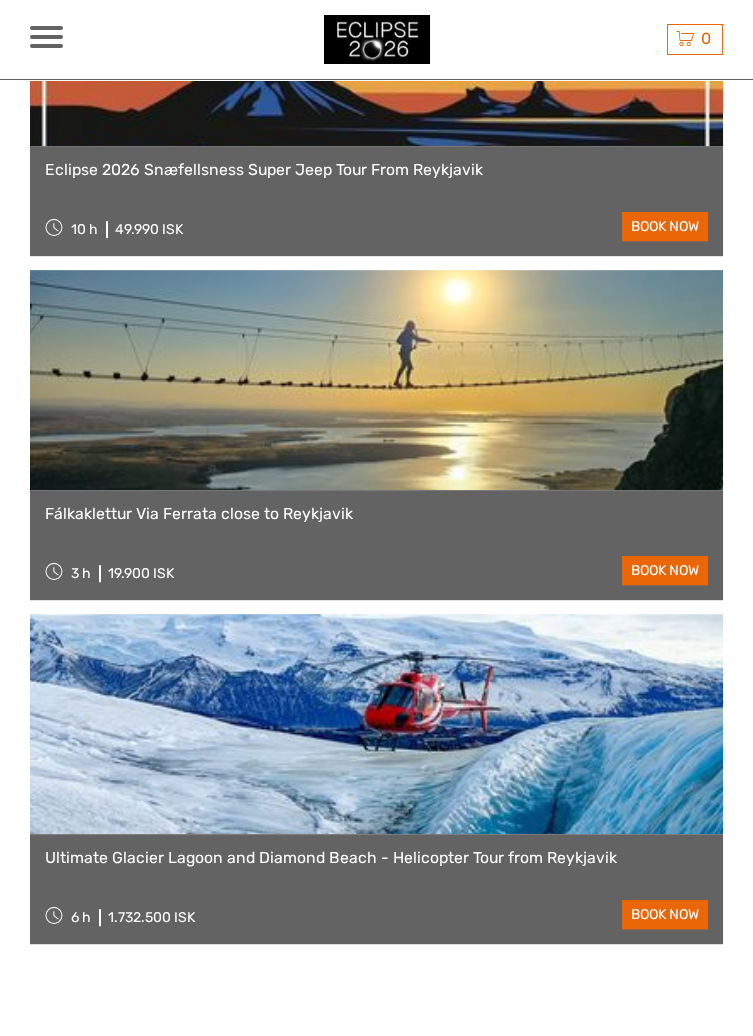 scroll, scrollTop: 1815, scrollLeft: 0, axis: vertical 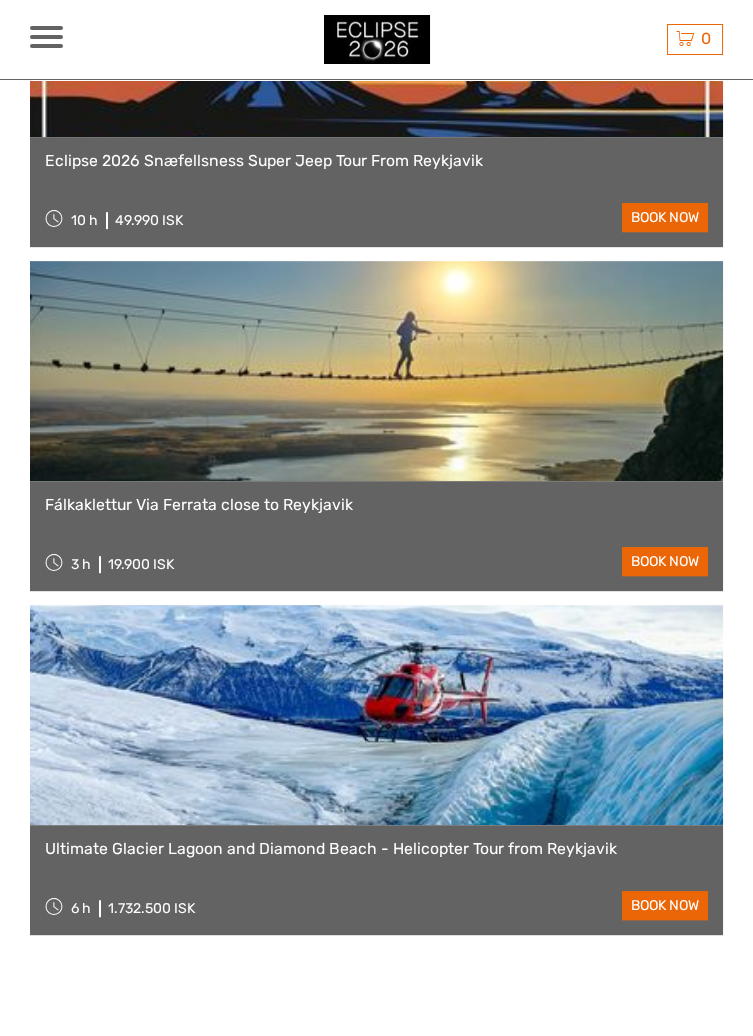 click at bounding box center [46, 46] 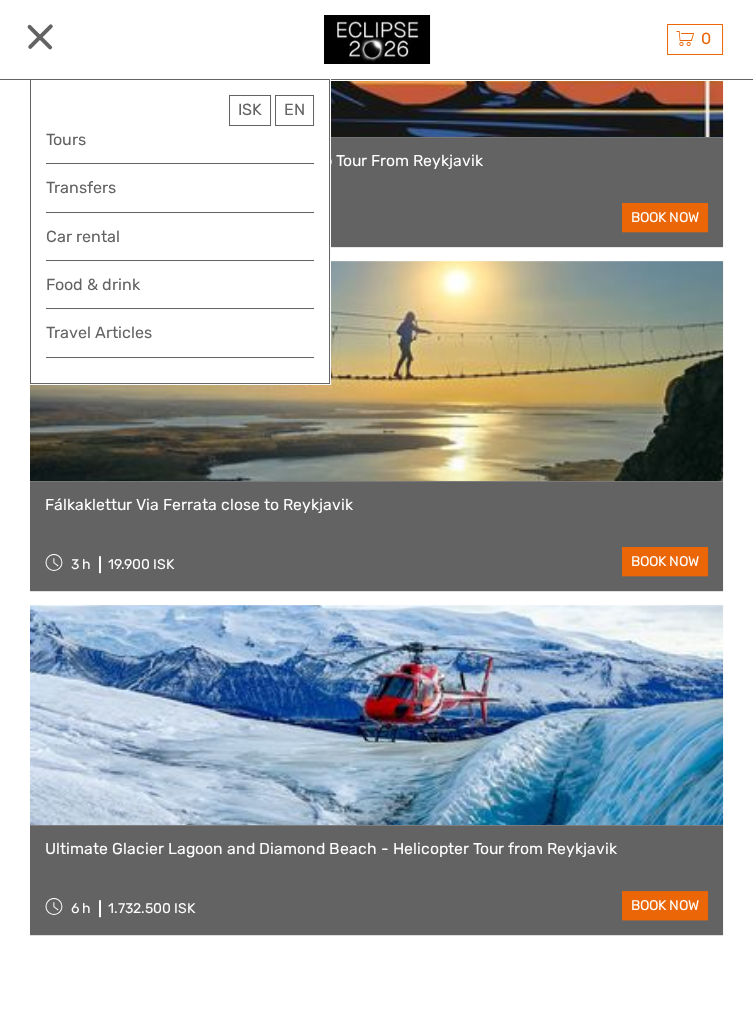 click at bounding box center (376, 371) 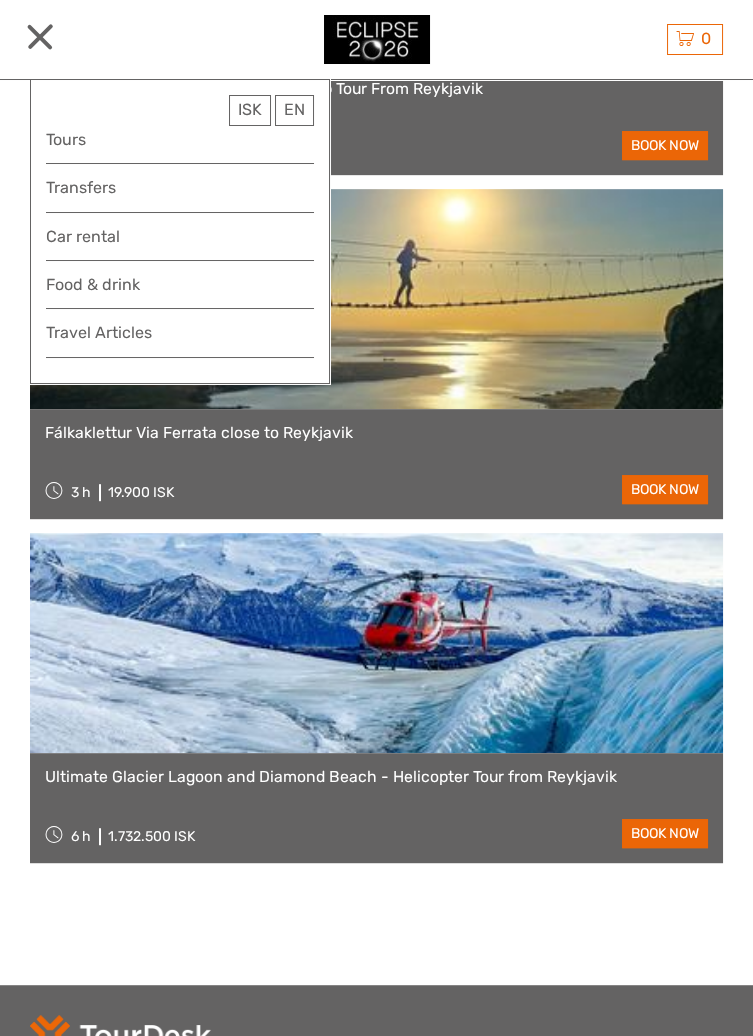 scroll, scrollTop: 1911, scrollLeft: 0, axis: vertical 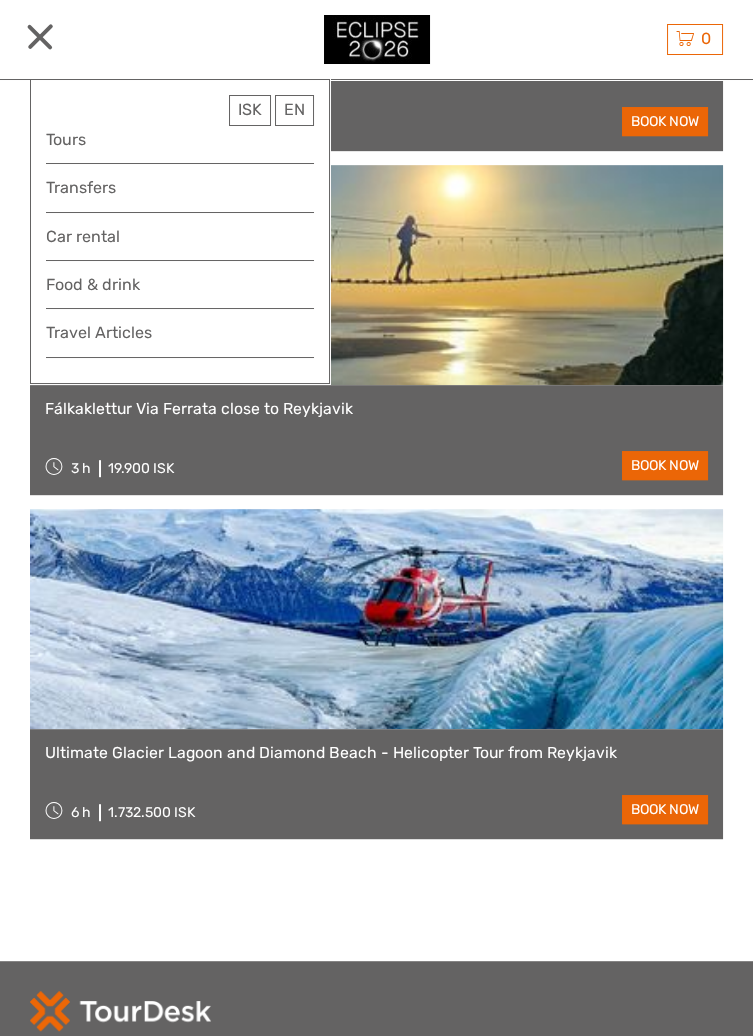 click at bounding box center [376, 275] 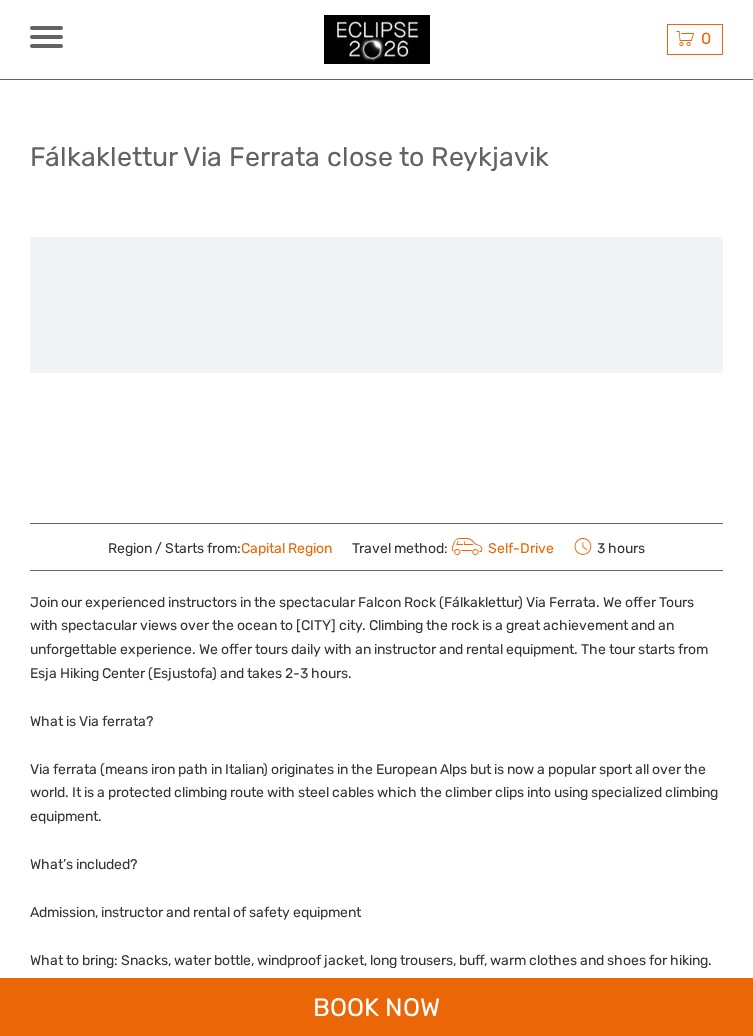 scroll, scrollTop: 0, scrollLeft: 0, axis: both 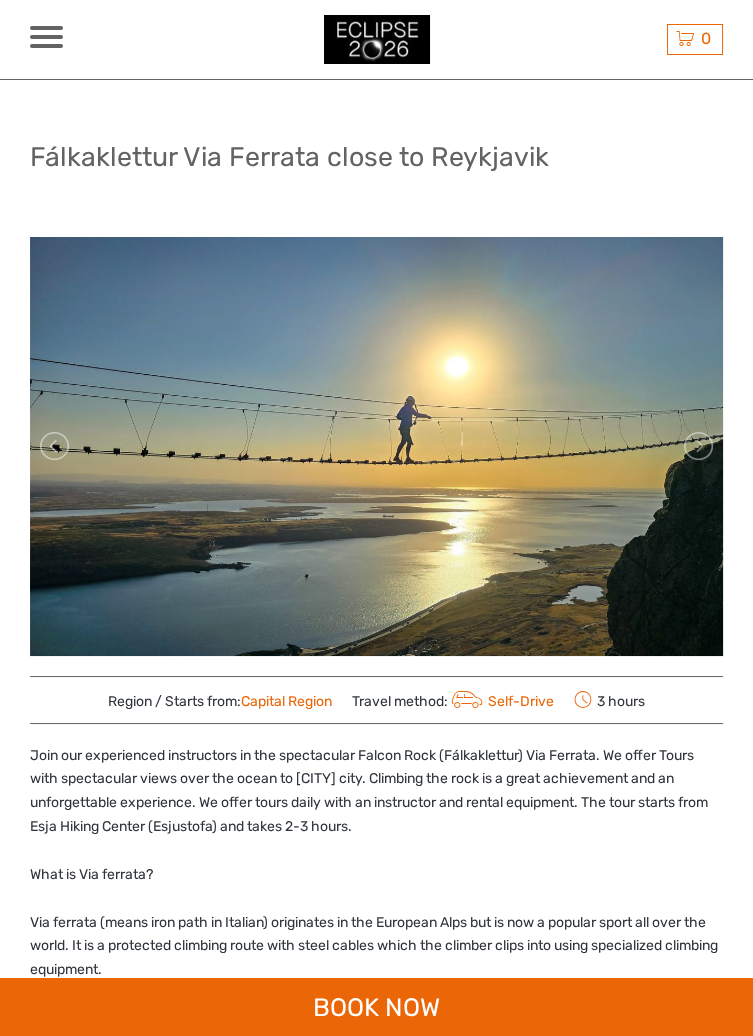 click at bounding box center (46, 37) 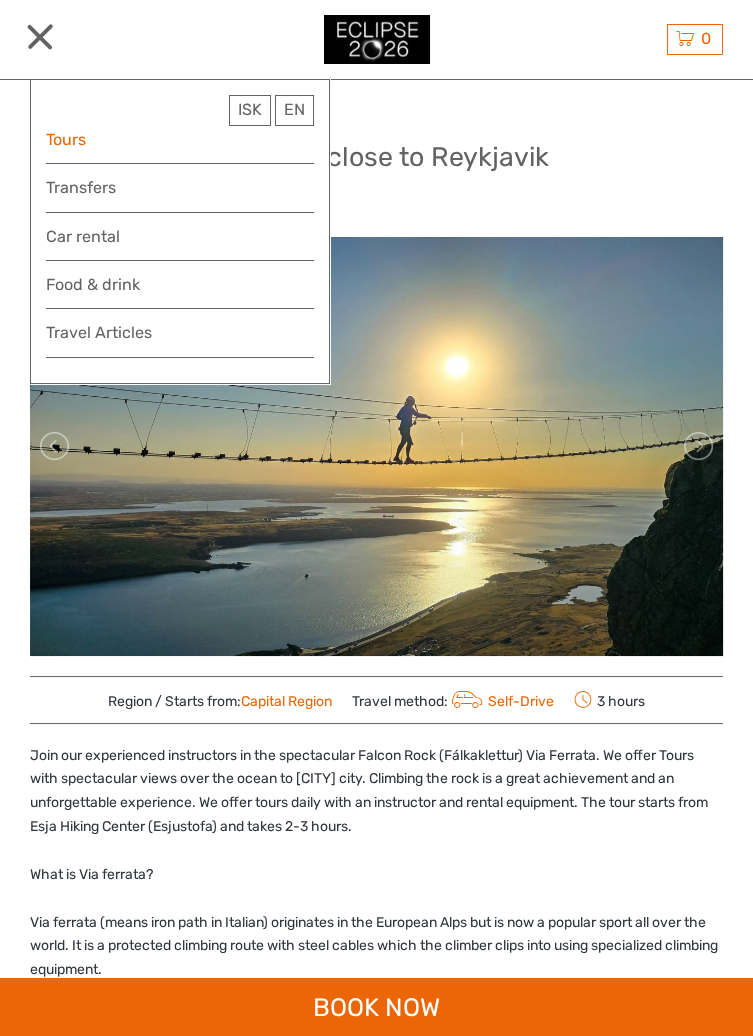 click on "Tours" at bounding box center [180, 139] 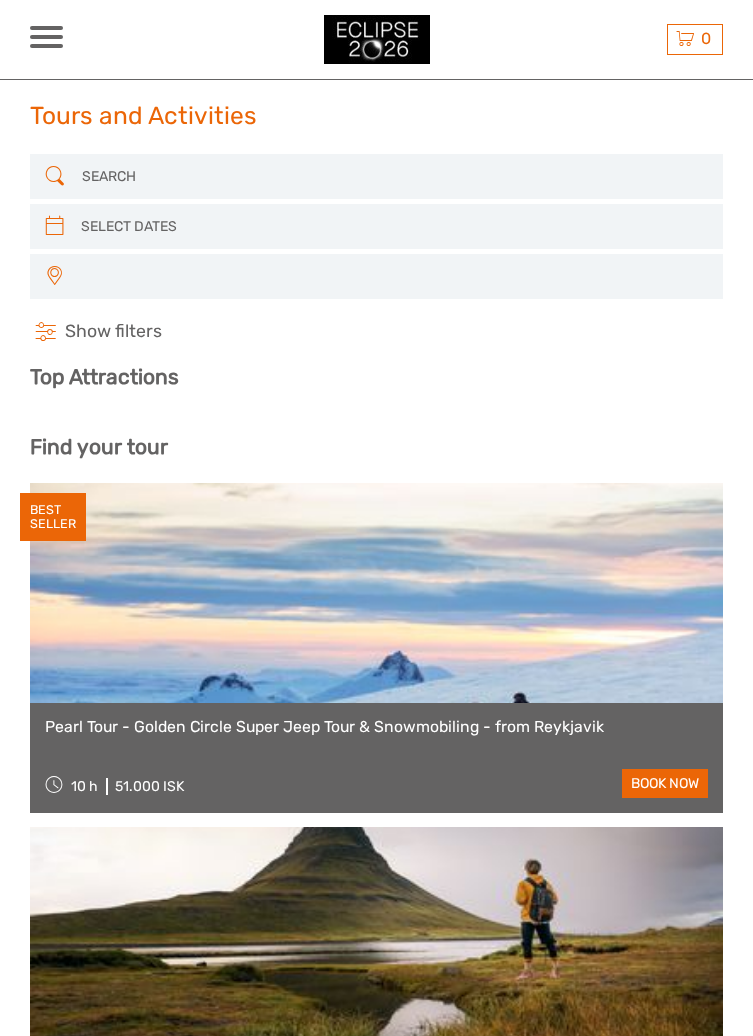select 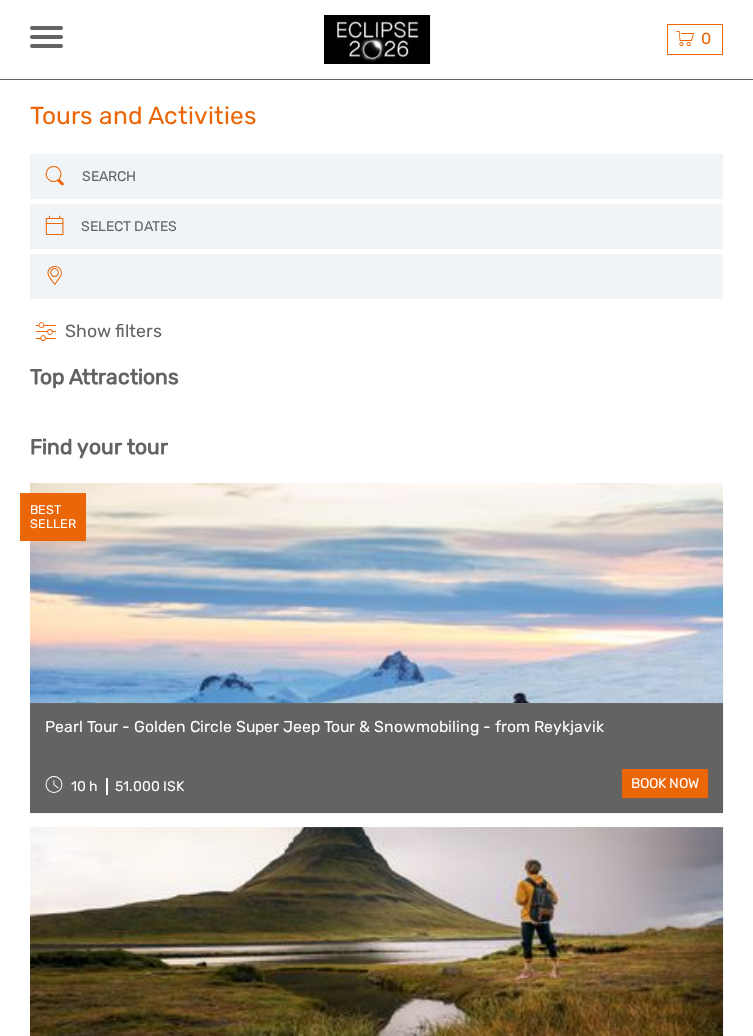 scroll, scrollTop: 0, scrollLeft: 0, axis: both 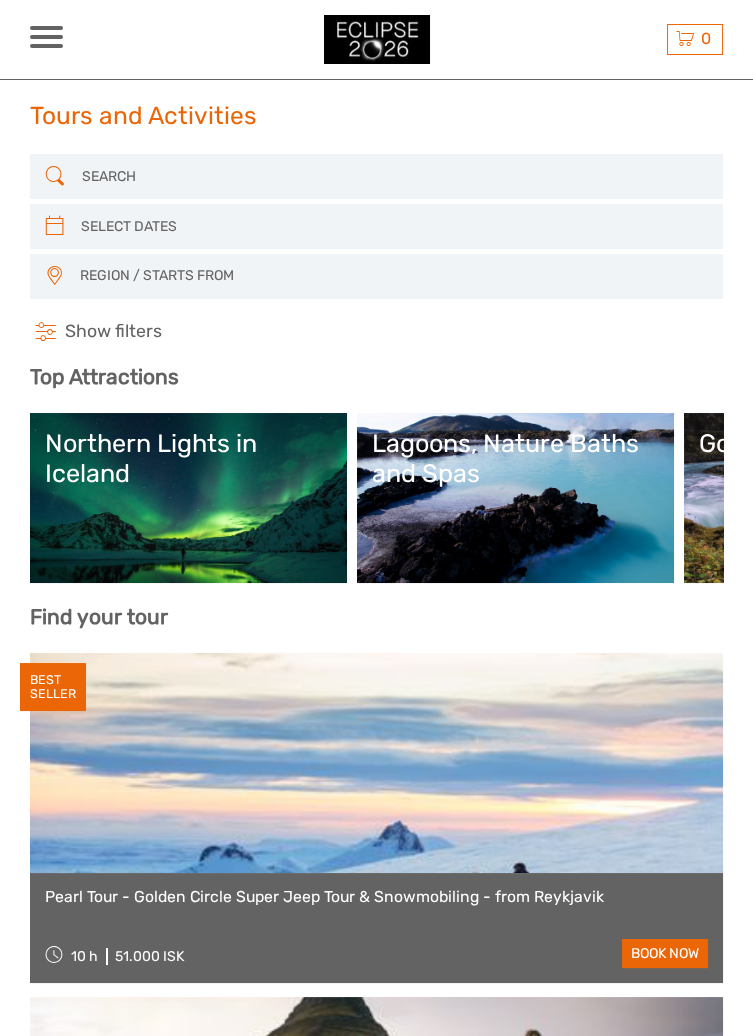 click at bounding box center [376, 226] 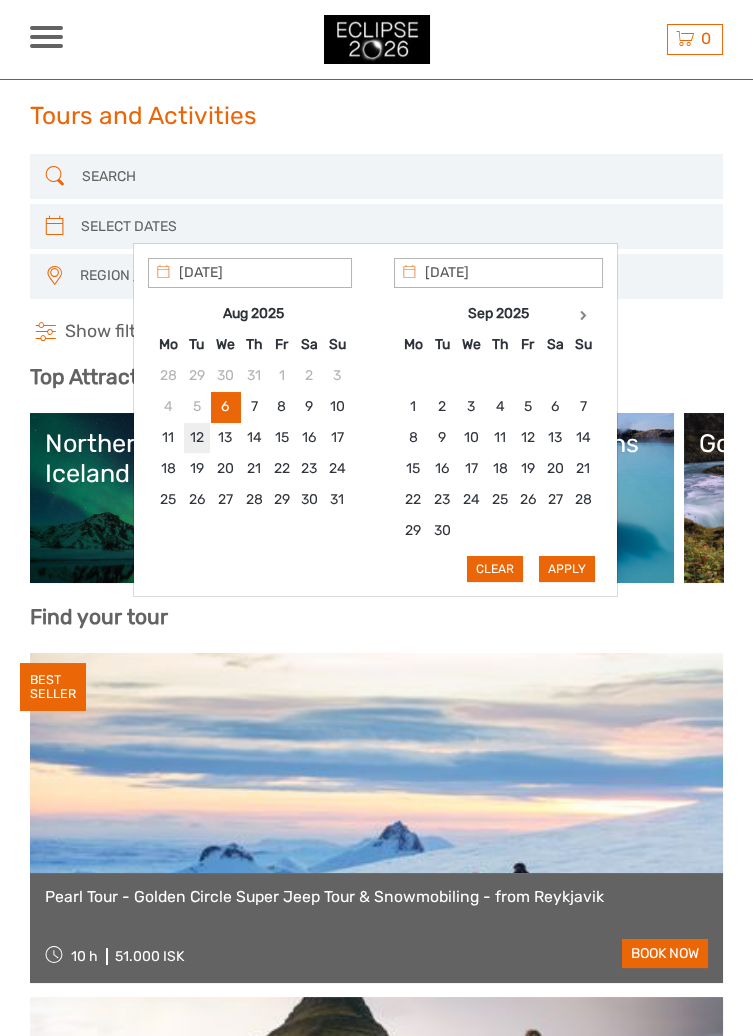 type on "12/08/2025" 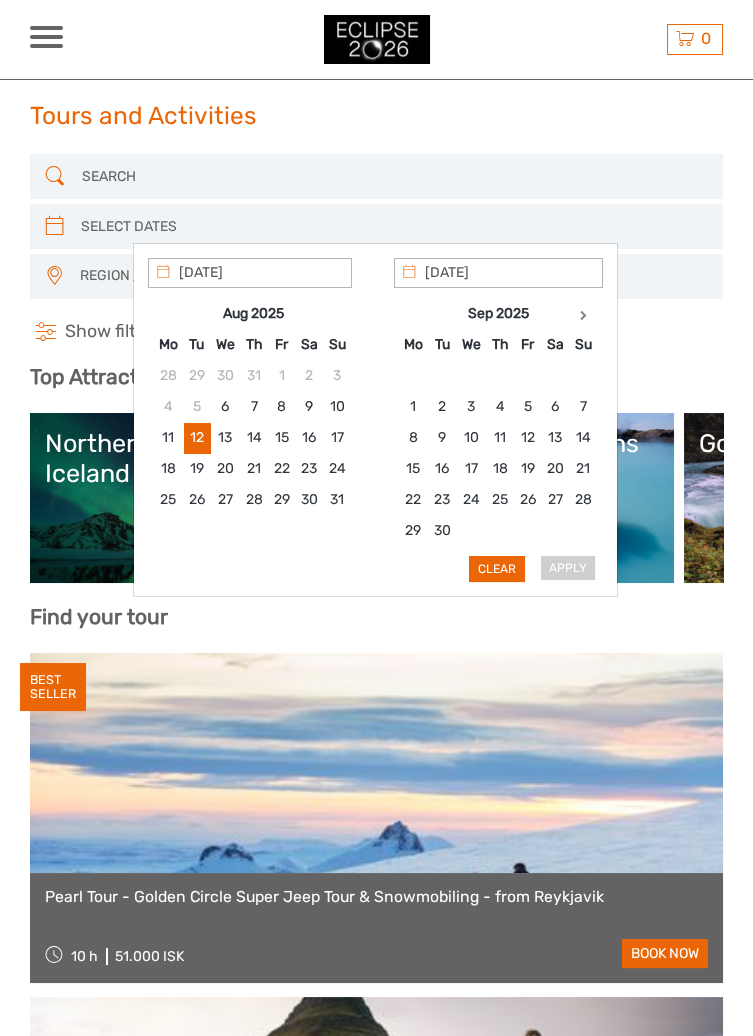 click on "Apply   Clear" at bounding box center [375, 420] 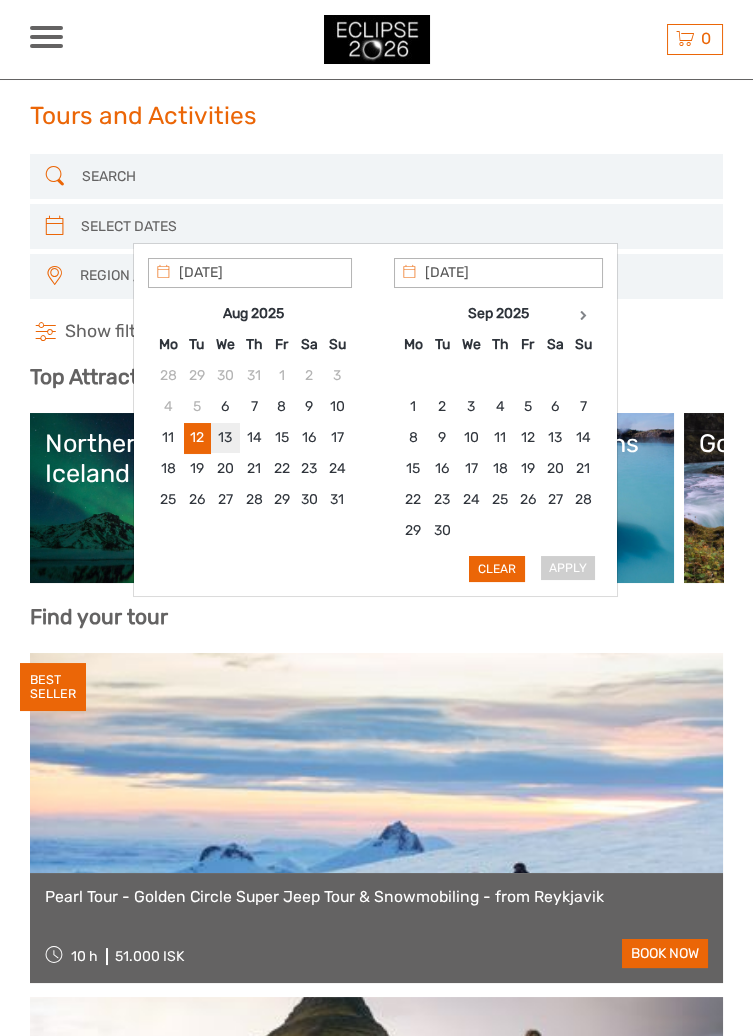 type on "12/08/2025" 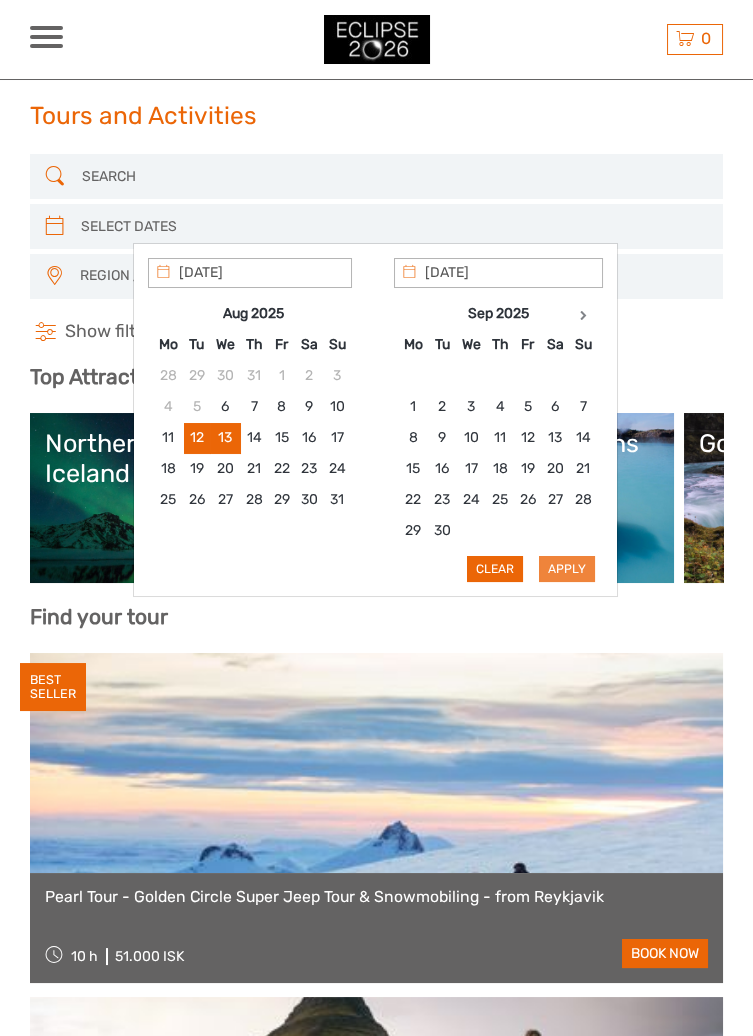 click on "Apply" at bounding box center [567, 569] 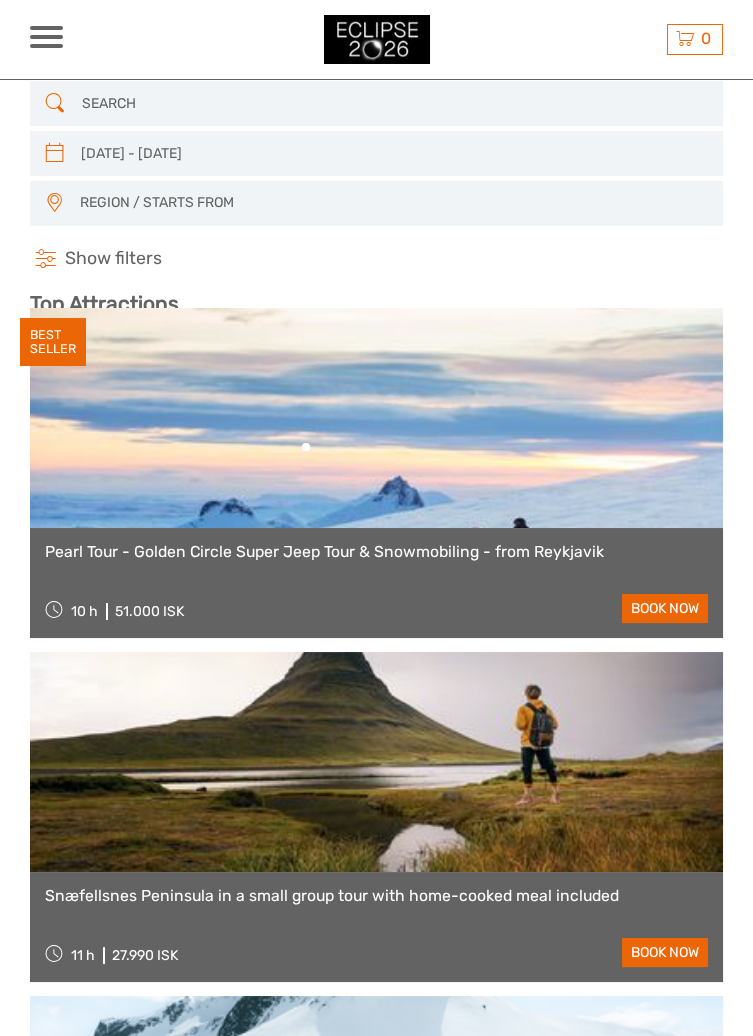 scroll, scrollTop: 73, scrollLeft: 0, axis: vertical 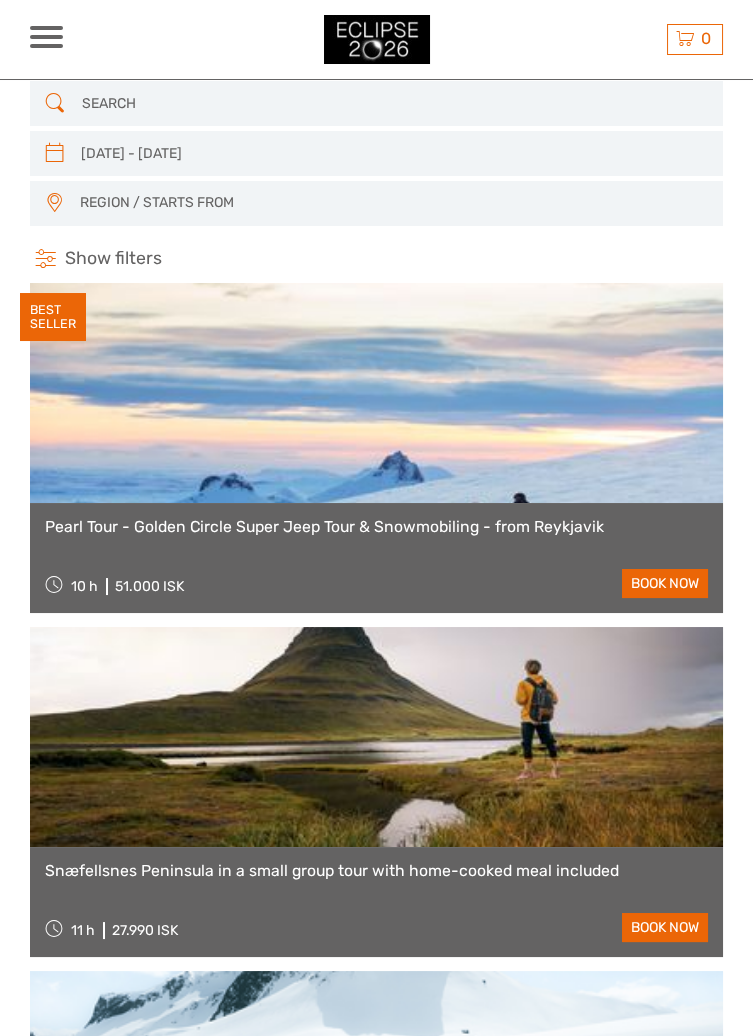 click on "12/08/2025 - 13/08/2025" at bounding box center (376, 153) 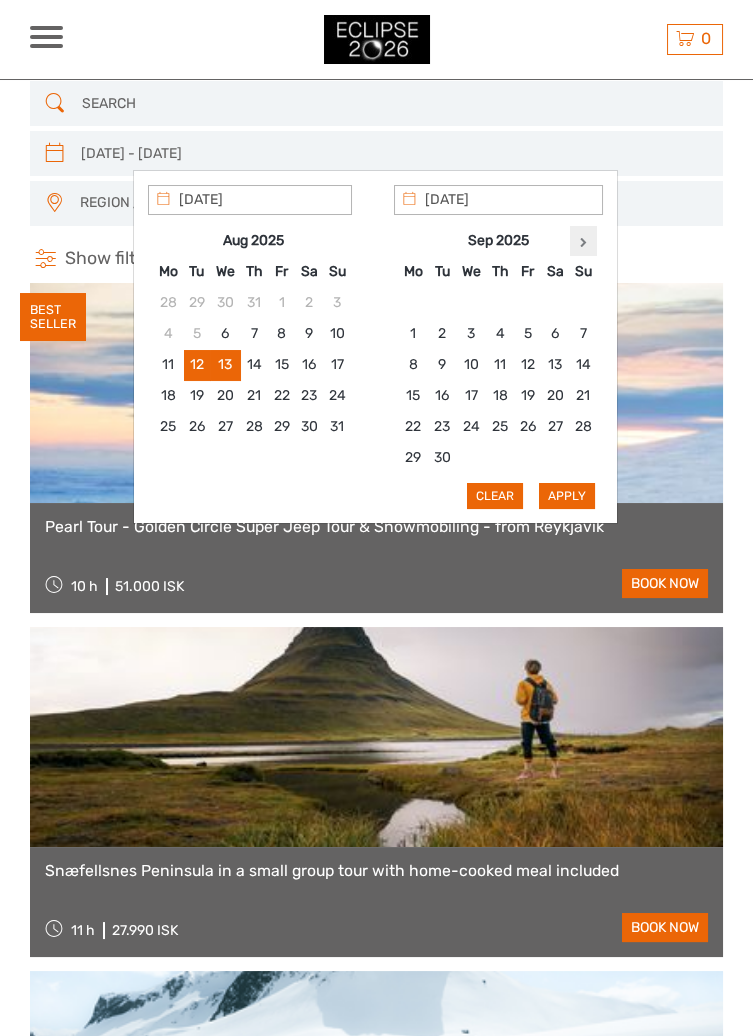 click at bounding box center [583, 241] 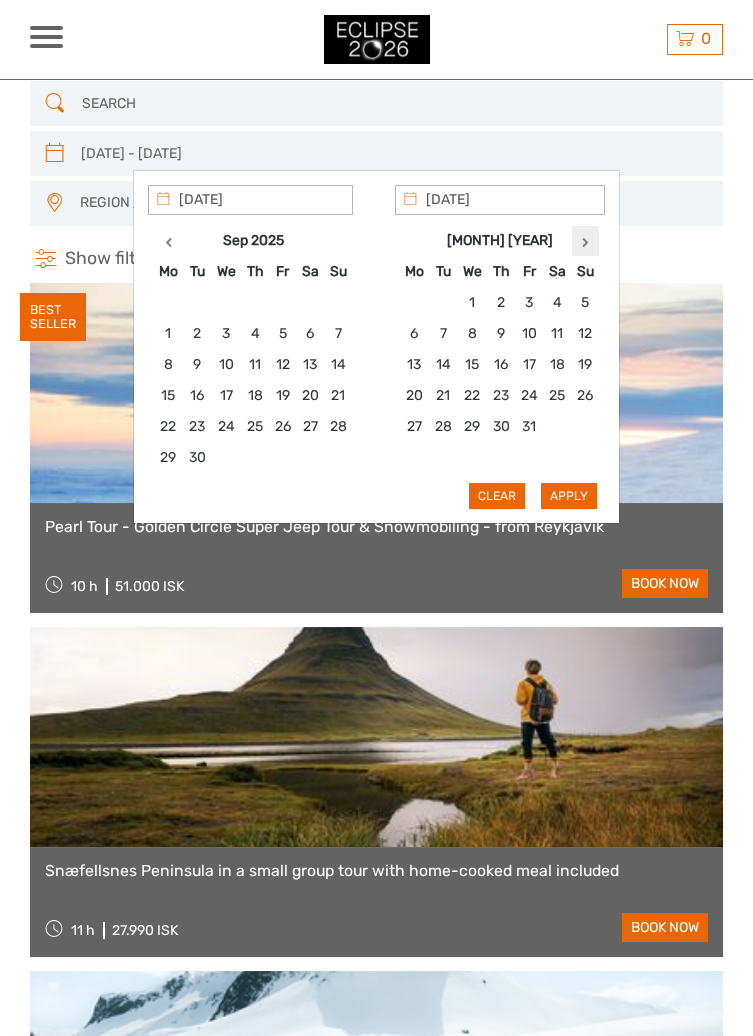 click at bounding box center (585, 242) 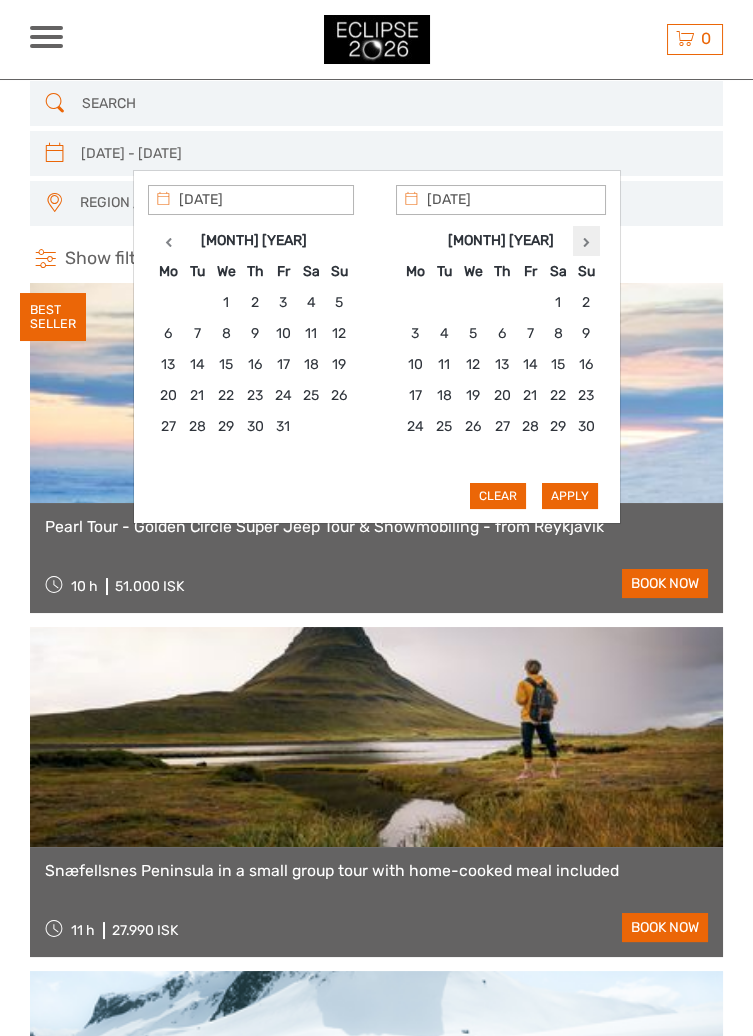 click at bounding box center [586, 242] 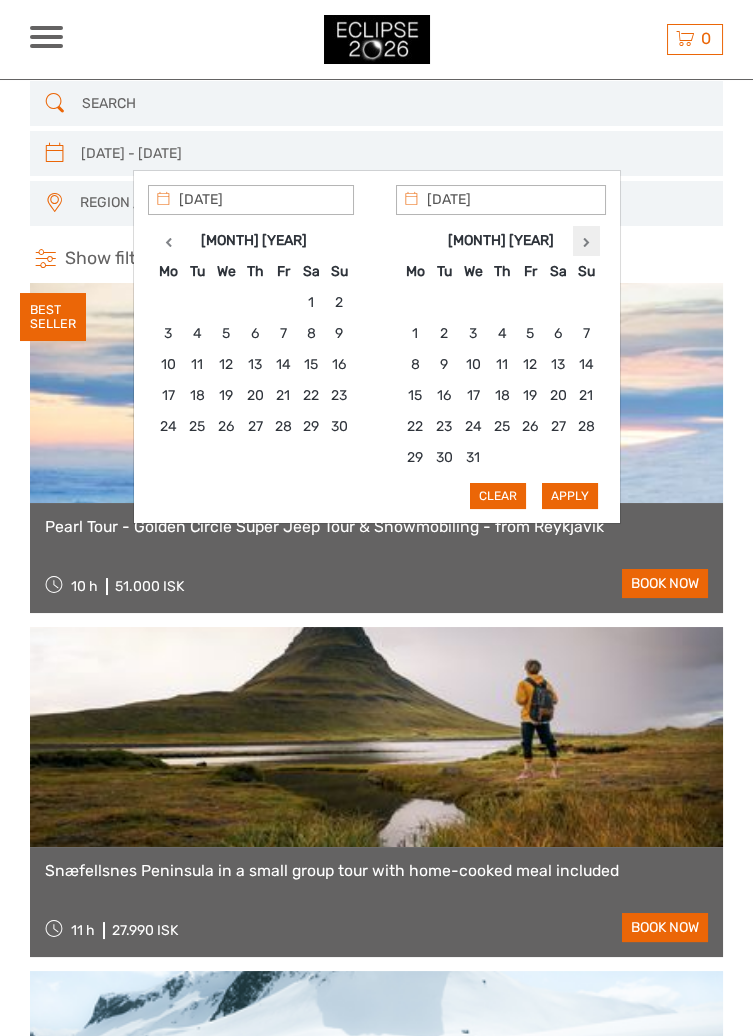 click at bounding box center (586, 242) 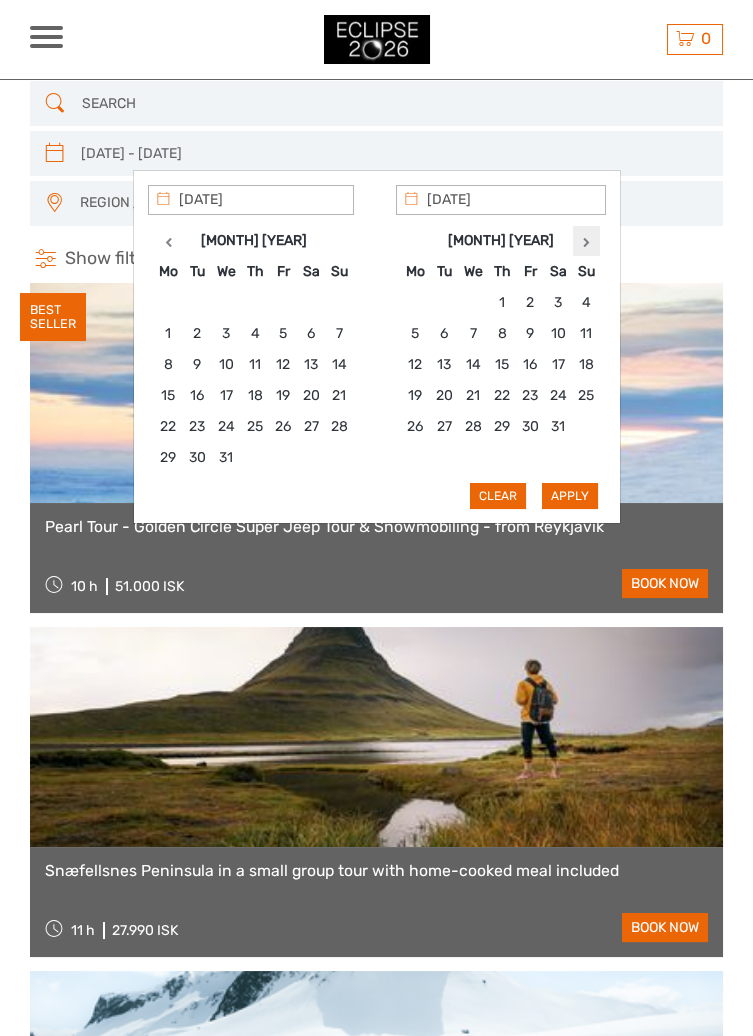 click at bounding box center (586, 242) 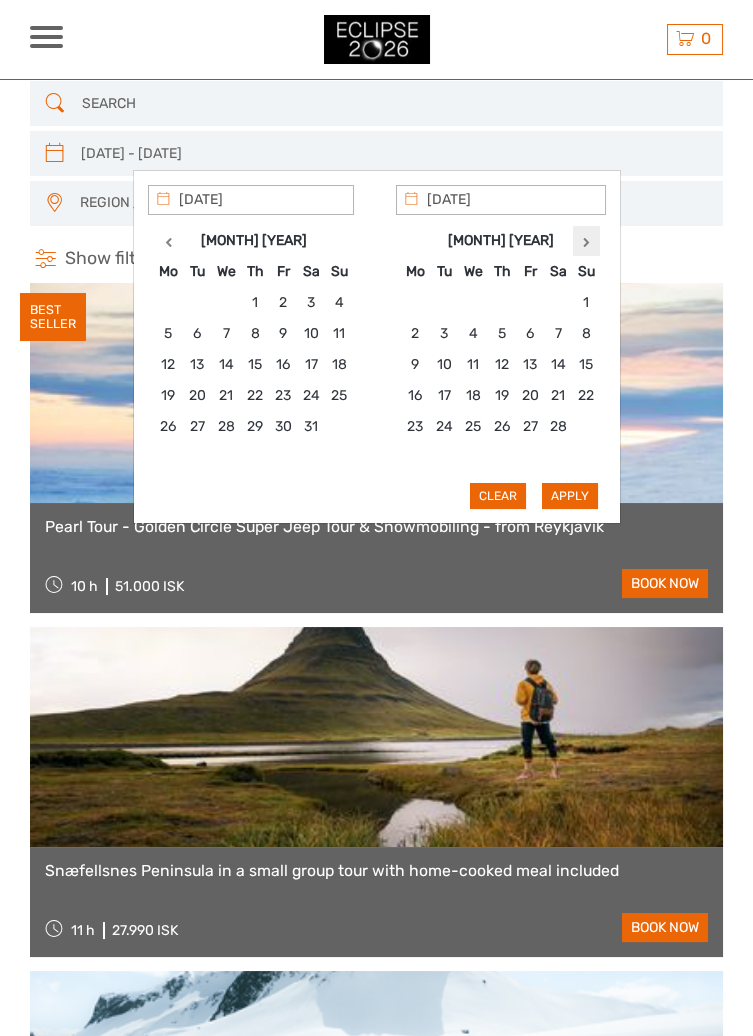 click at bounding box center (586, 242) 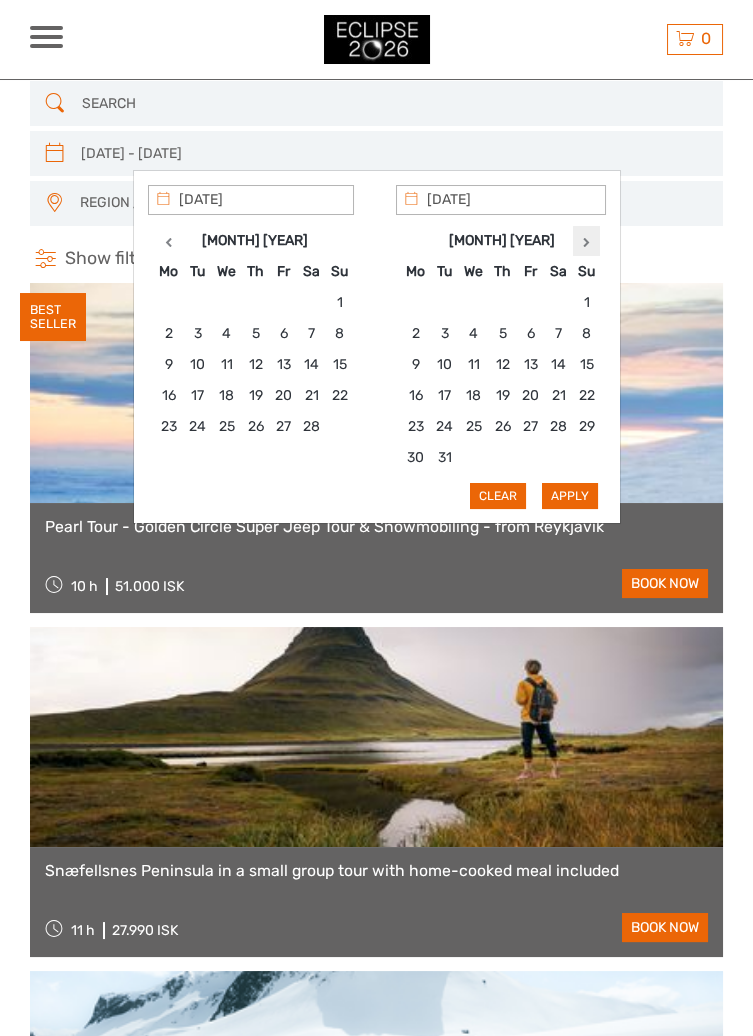 click at bounding box center [586, 242] 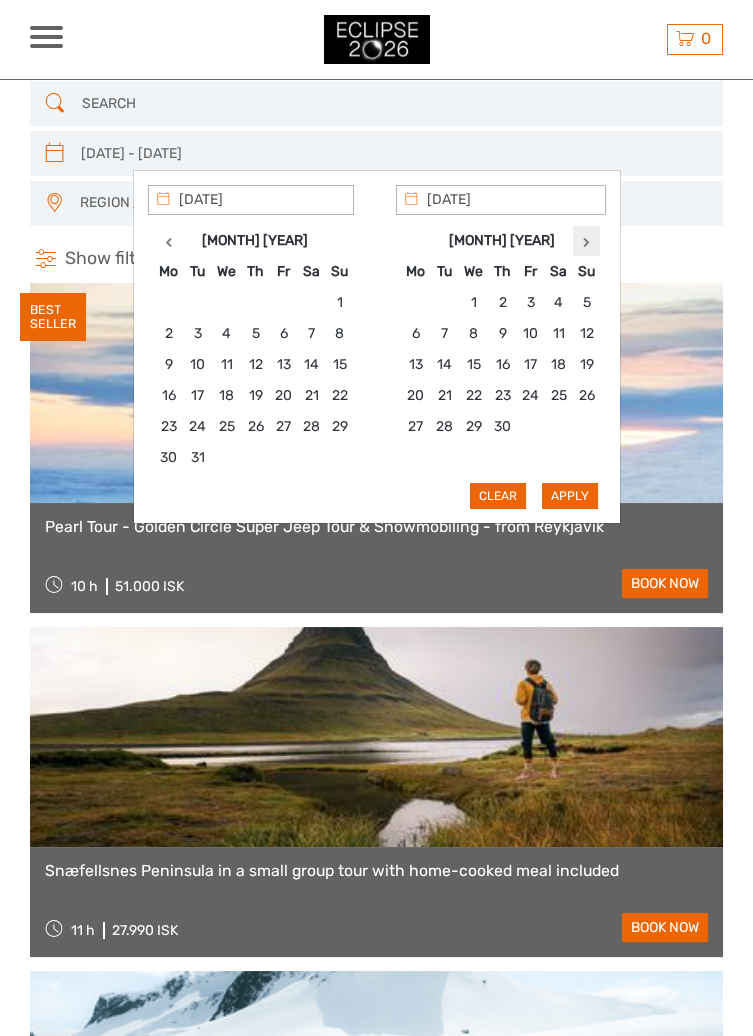 click at bounding box center [586, 242] 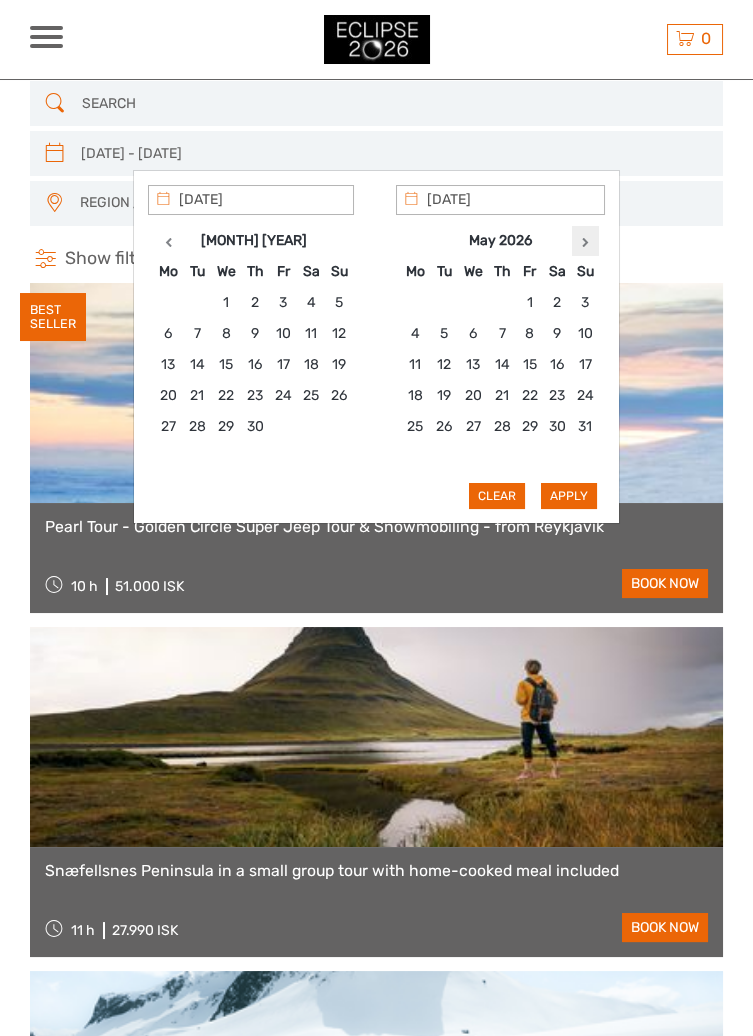 click at bounding box center [585, 242] 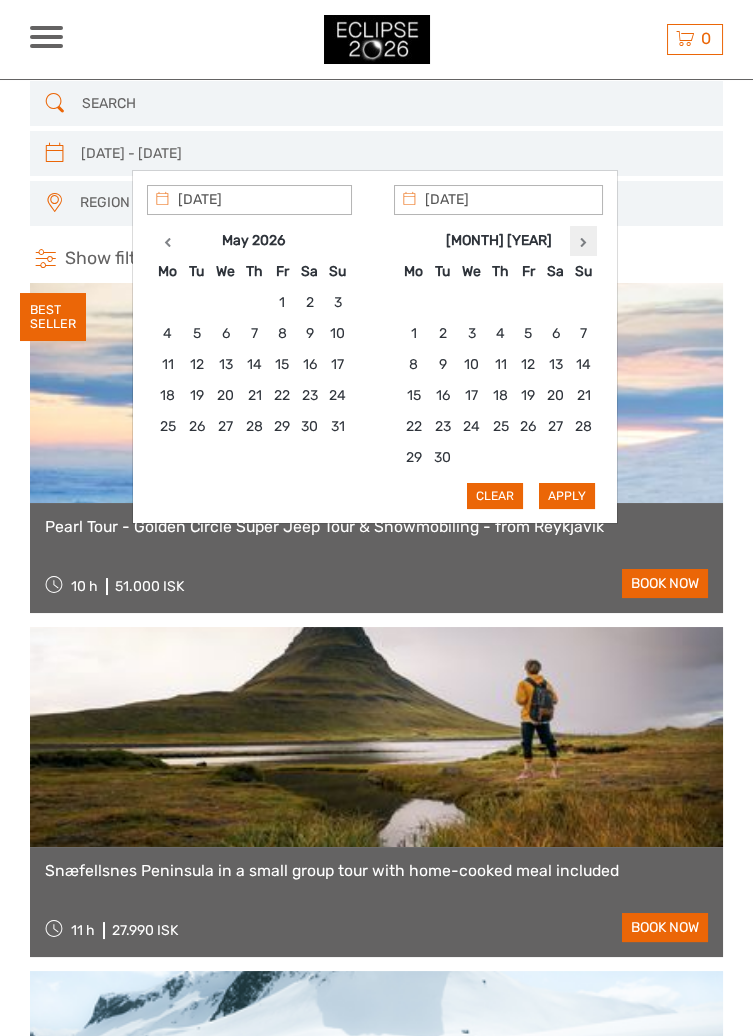 click at bounding box center [583, 242] 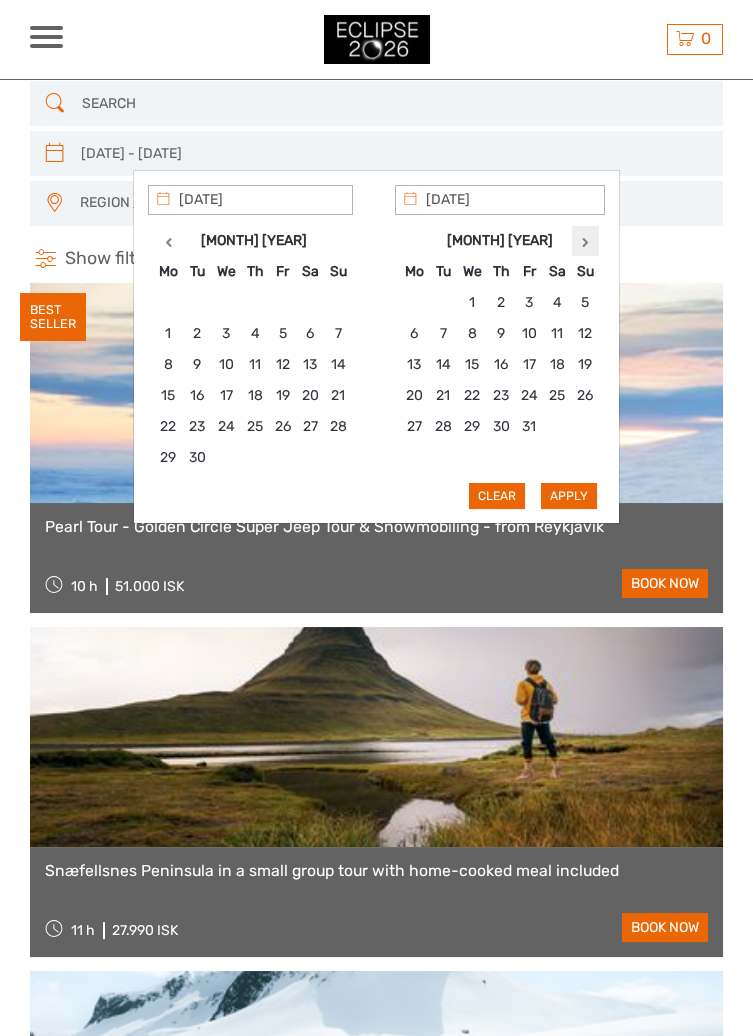 click at bounding box center (585, 242) 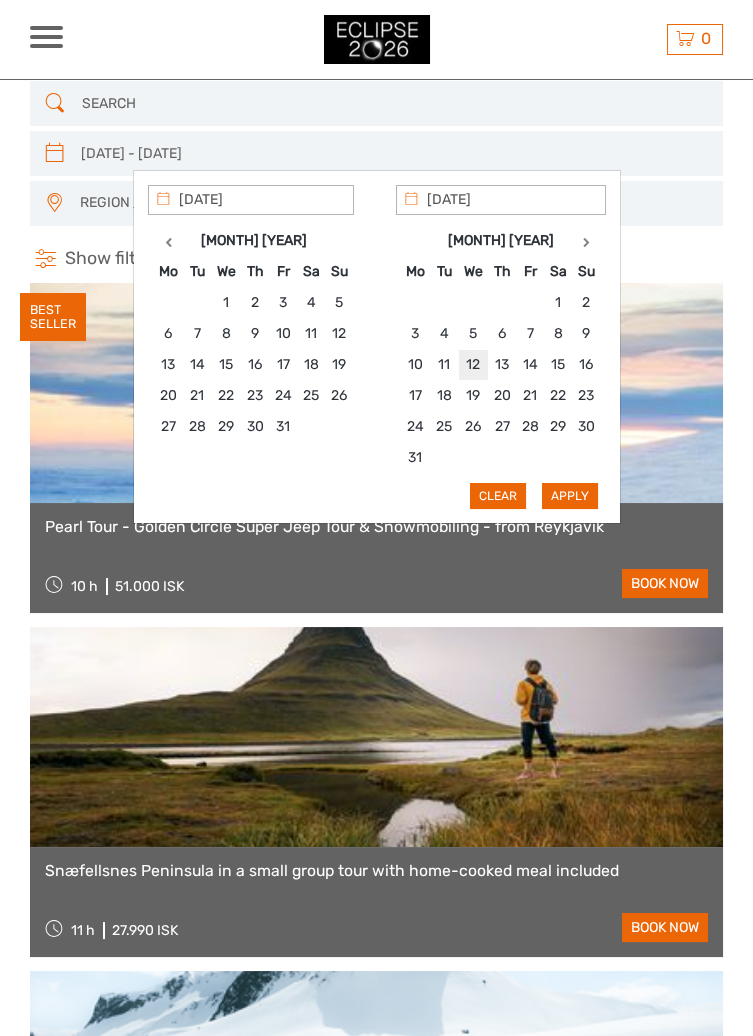 type on "12/08/2026" 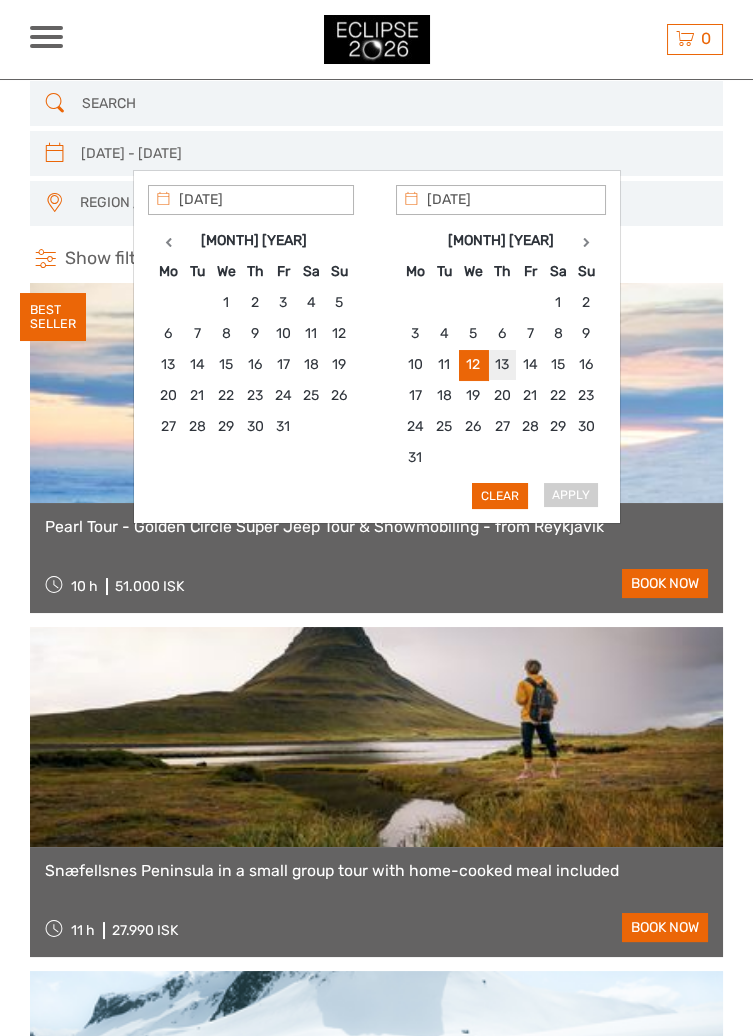 type on "12/08/2026" 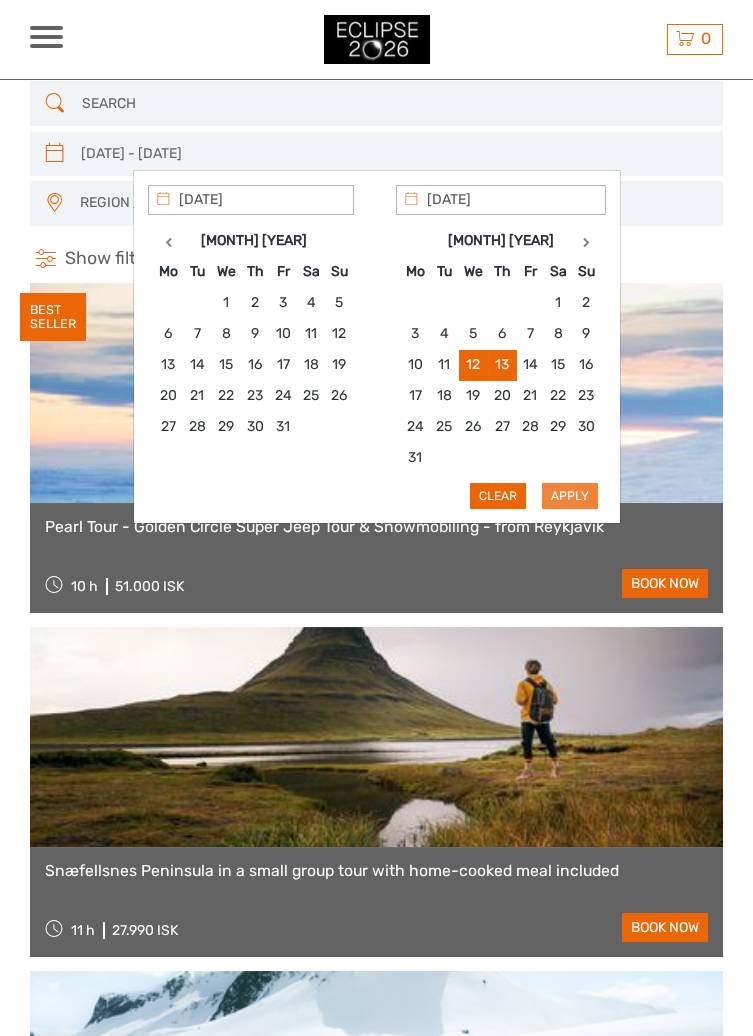 click on "Apply" at bounding box center [570, 496] 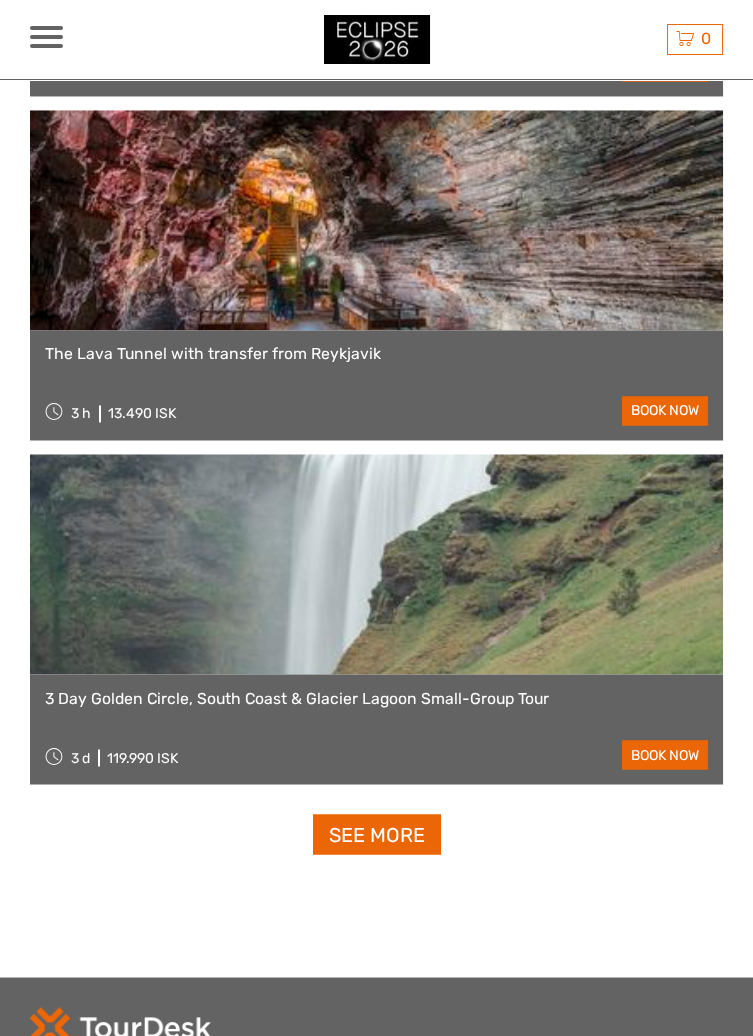 scroll, scrollTop: 5751, scrollLeft: 0, axis: vertical 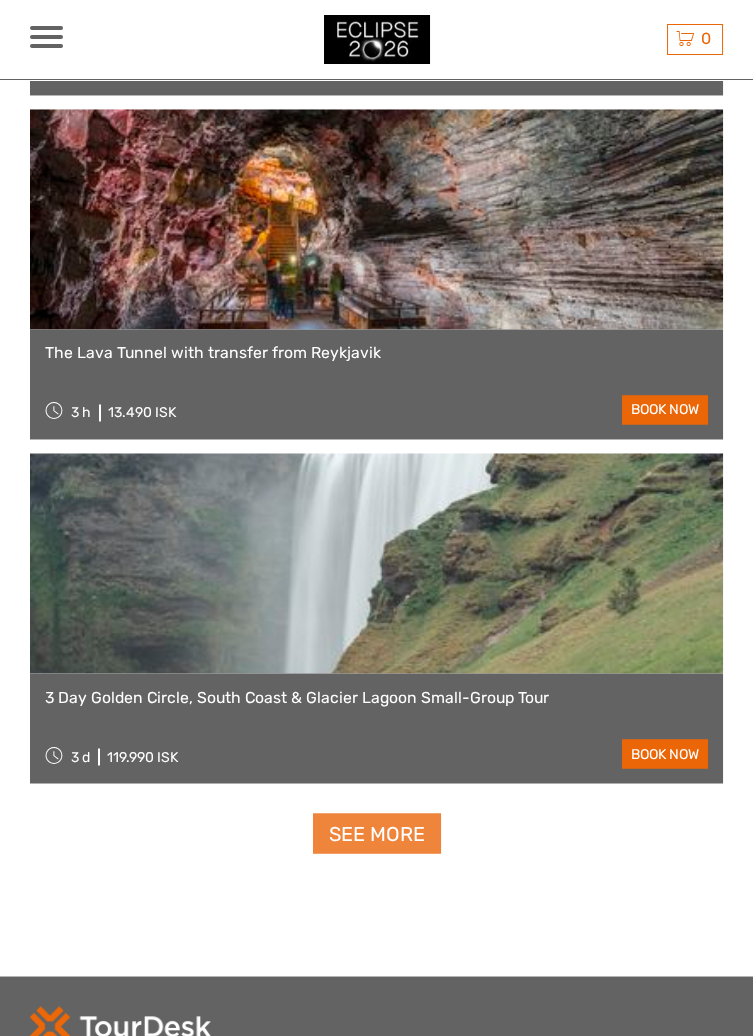 click on "See more" at bounding box center [377, 833] 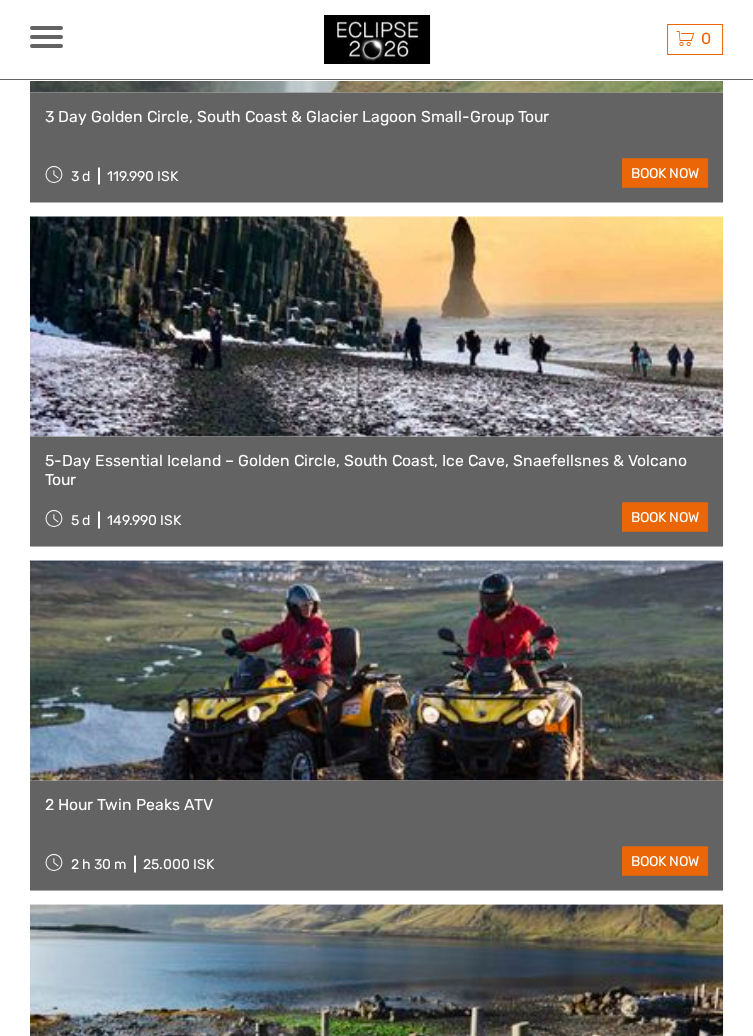 scroll, scrollTop: 6336, scrollLeft: 0, axis: vertical 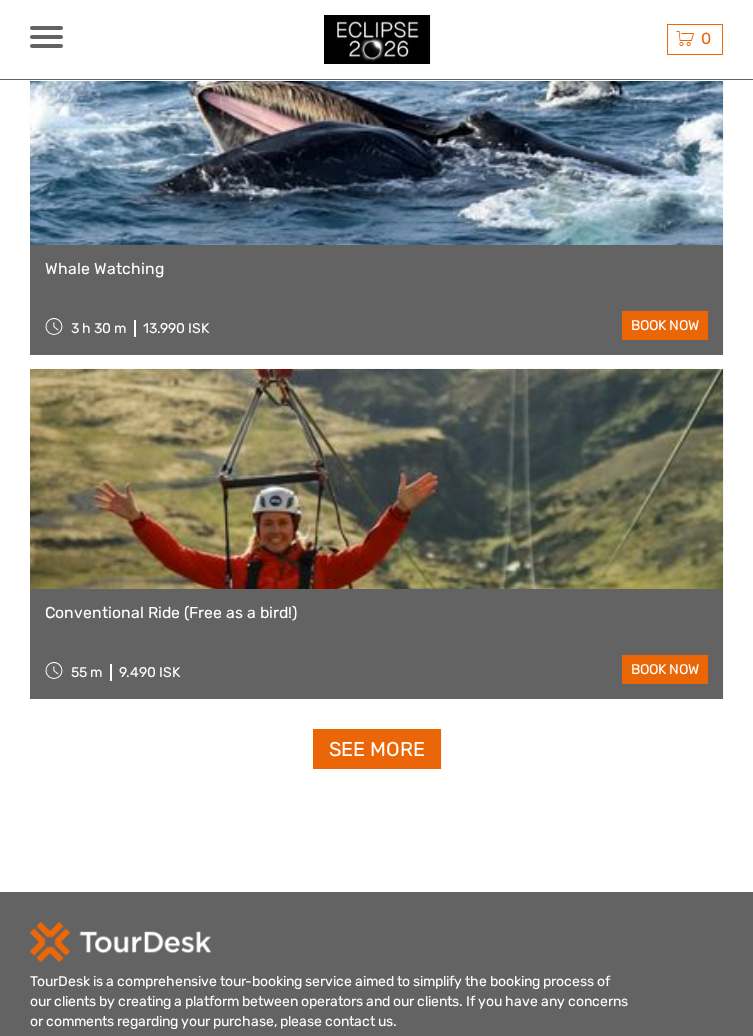 click at bounding box center (377, 39) 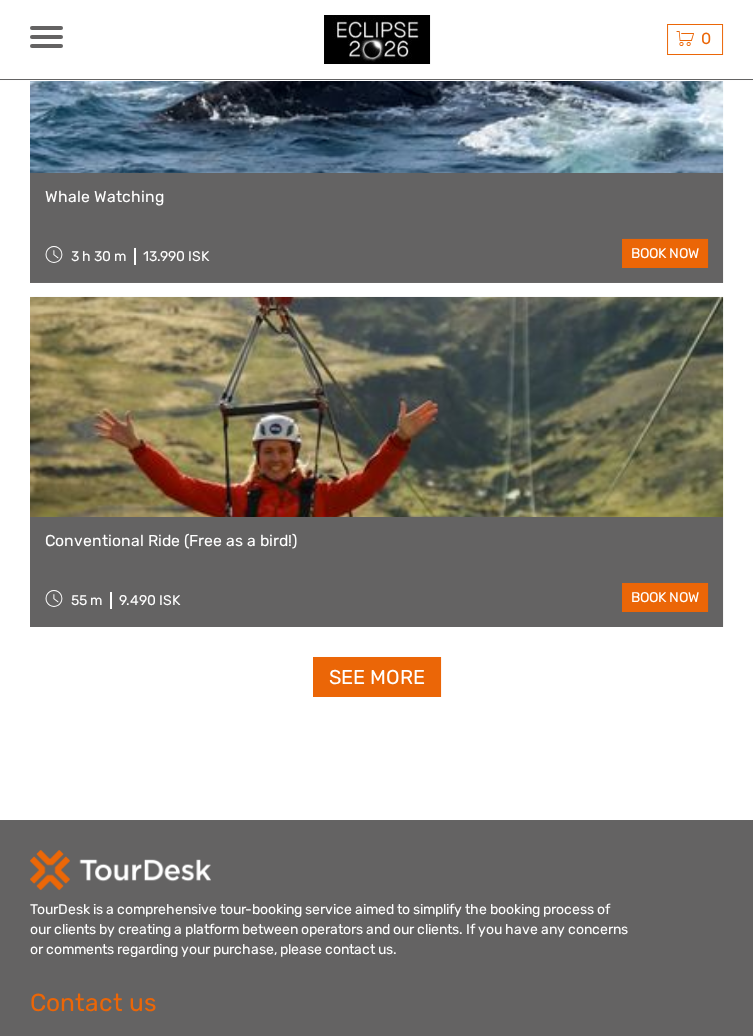 scroll, scrollTop: 12123, scrollLeft: 0, axis: vertical 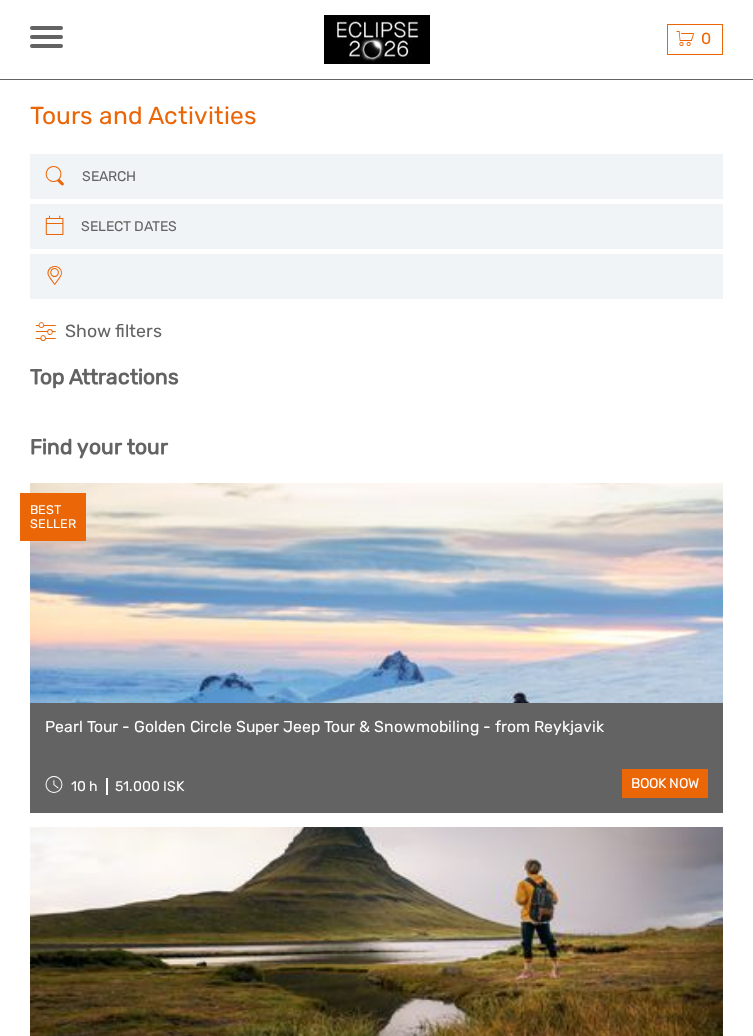 select 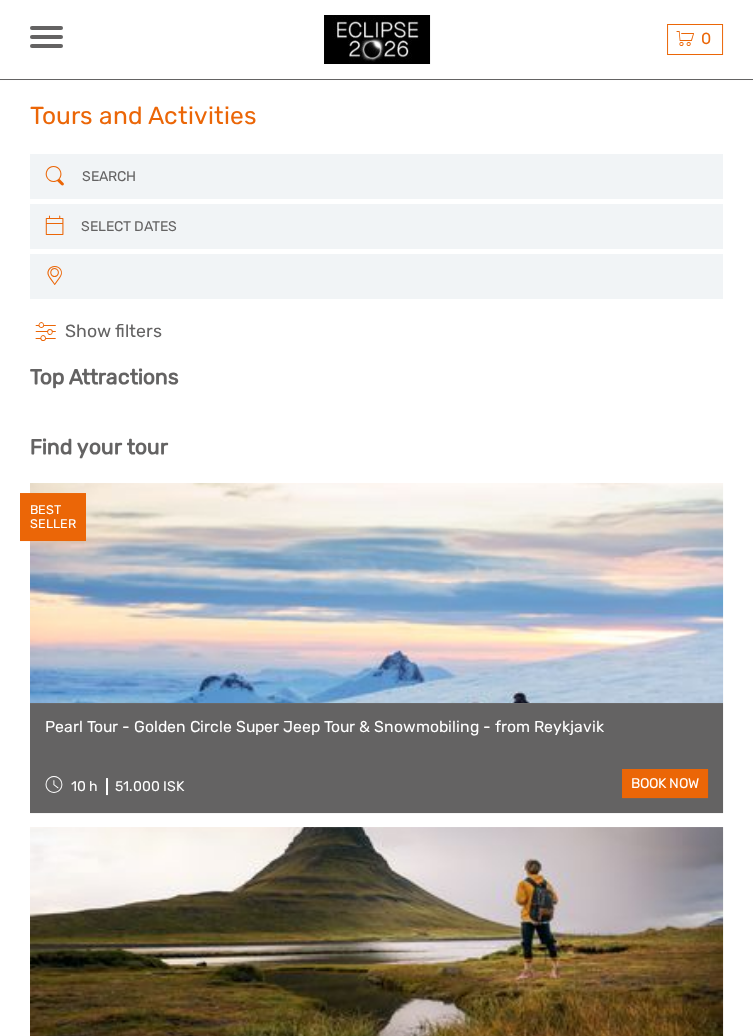 select 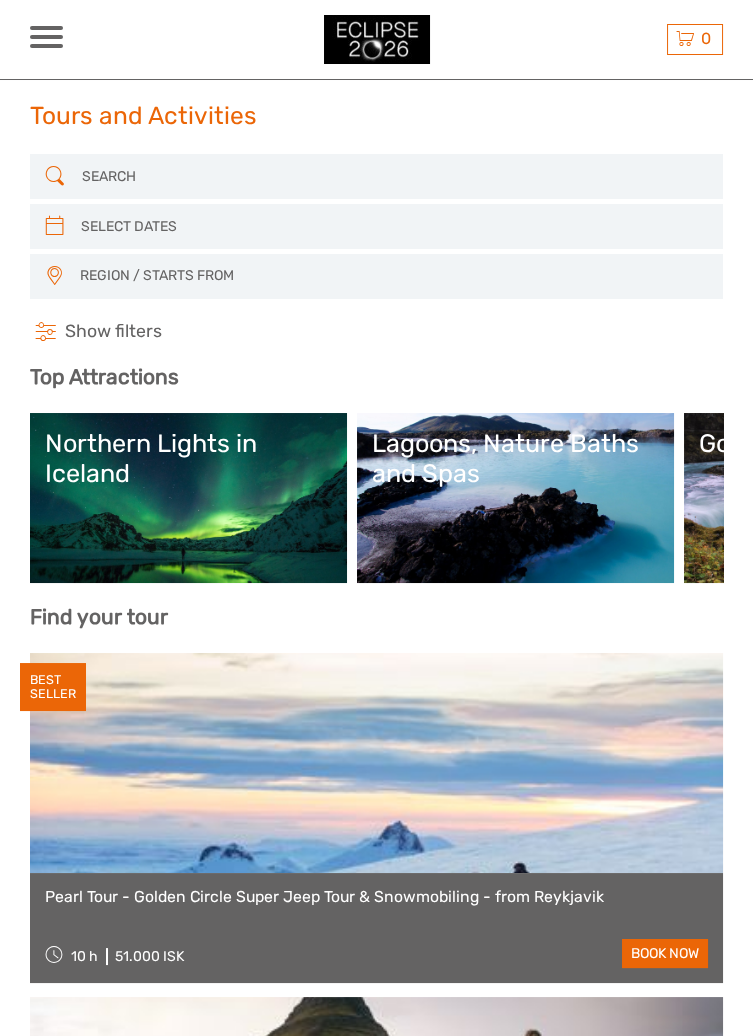 scroll, scrollTop: 0, scrollLeft: 0, axis: both 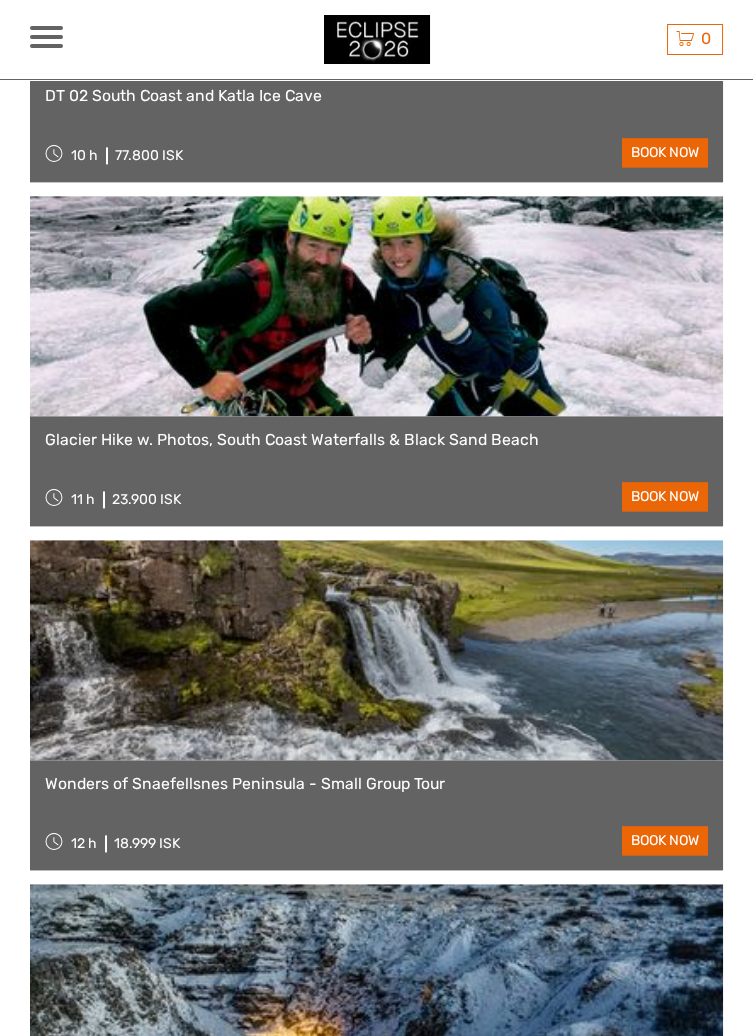 click at bounding box center (46, 46) 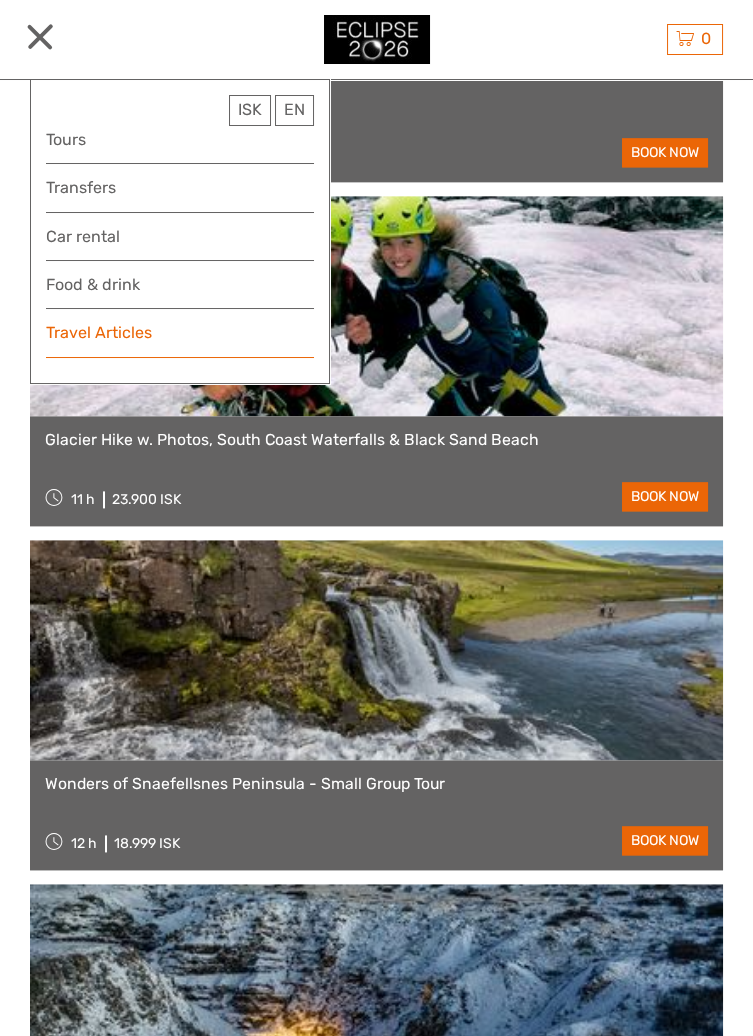 click on "Travel Articles" at bounding box center [180, 338] 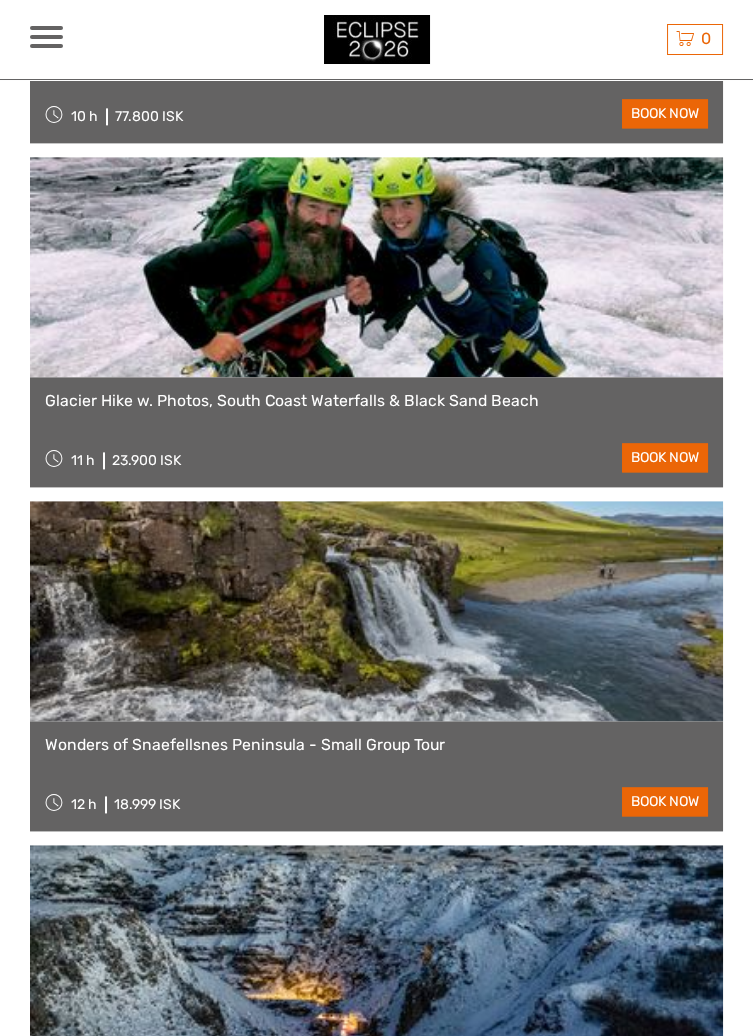 scroll, scrollTop: 4664, scrollLeft: 0, axis: vertical 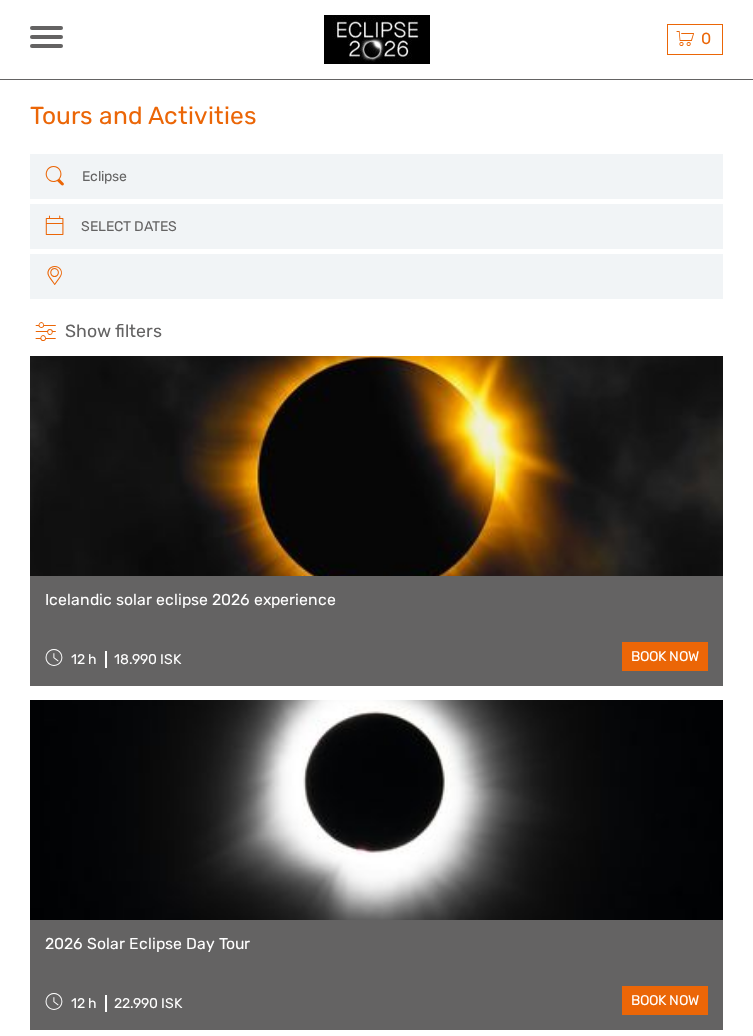 select 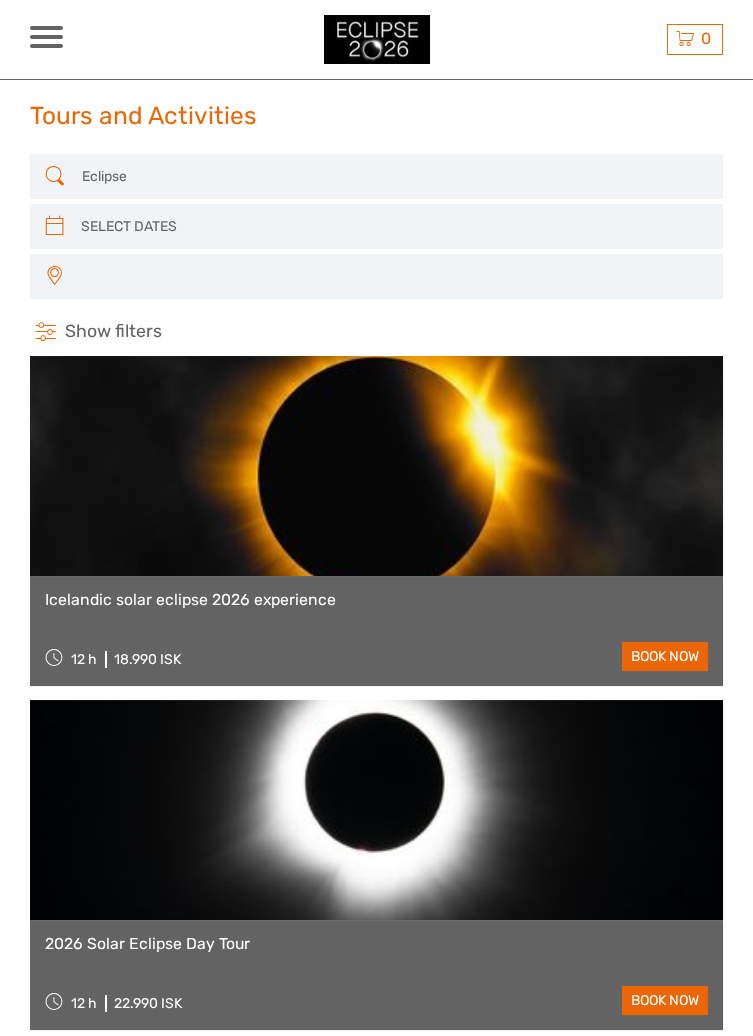 select 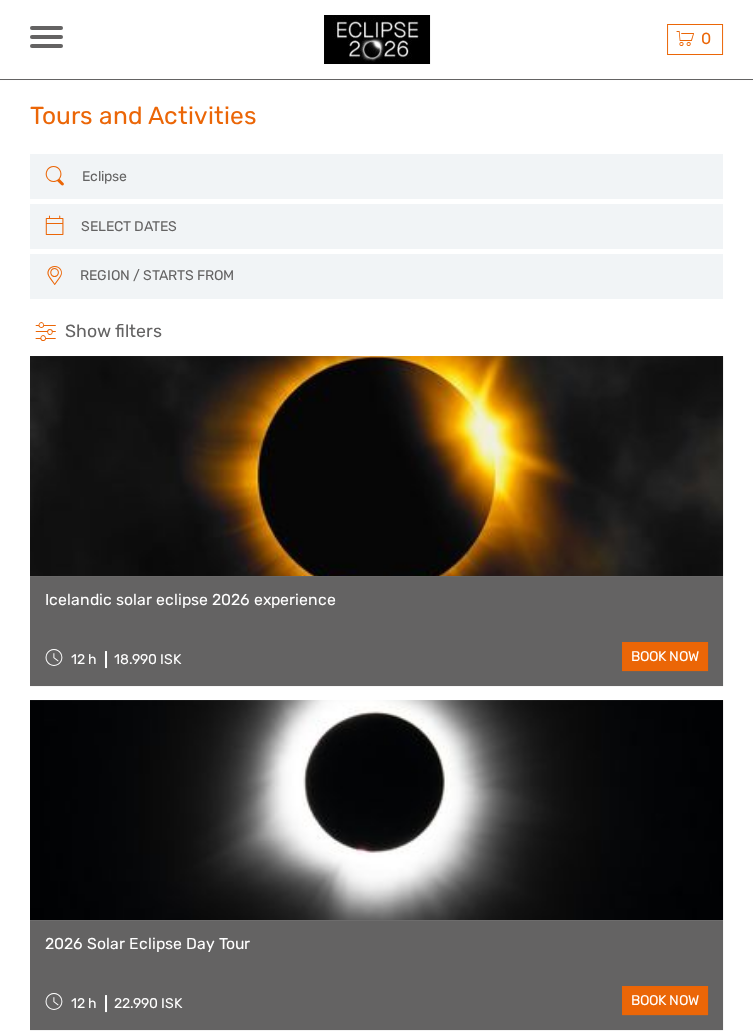 scroll, scrollTop: 0, scrollLeft: 0, axis: both 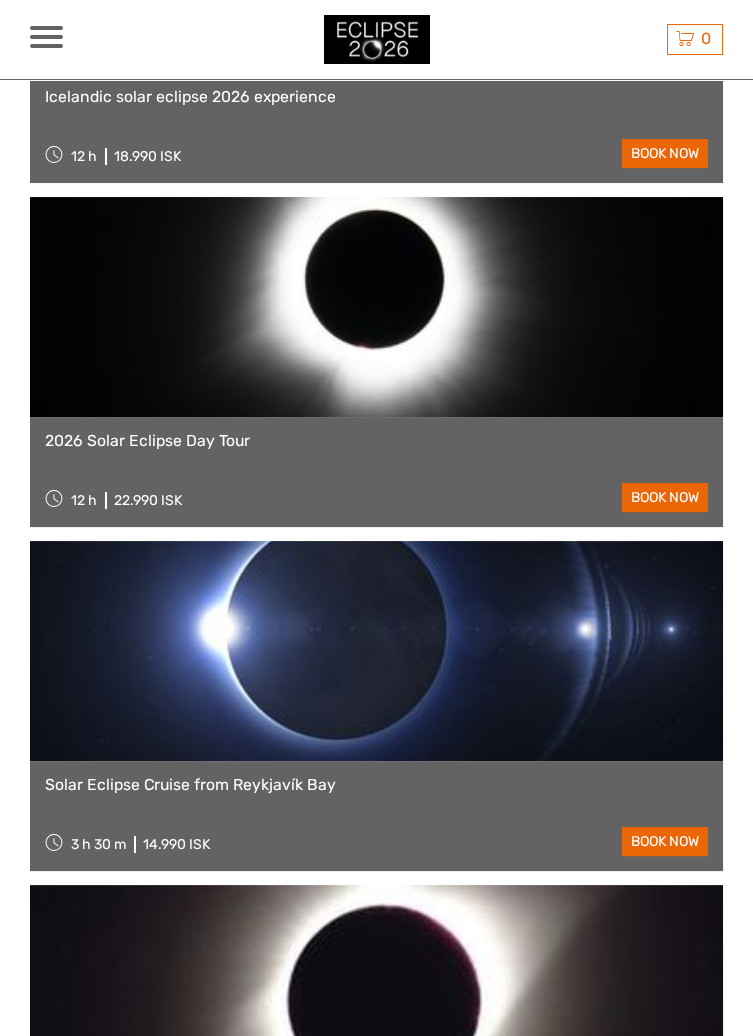 click on "Solar Eclipse Cruise from Reykjavík Bay" at bounding box center (376, 785) 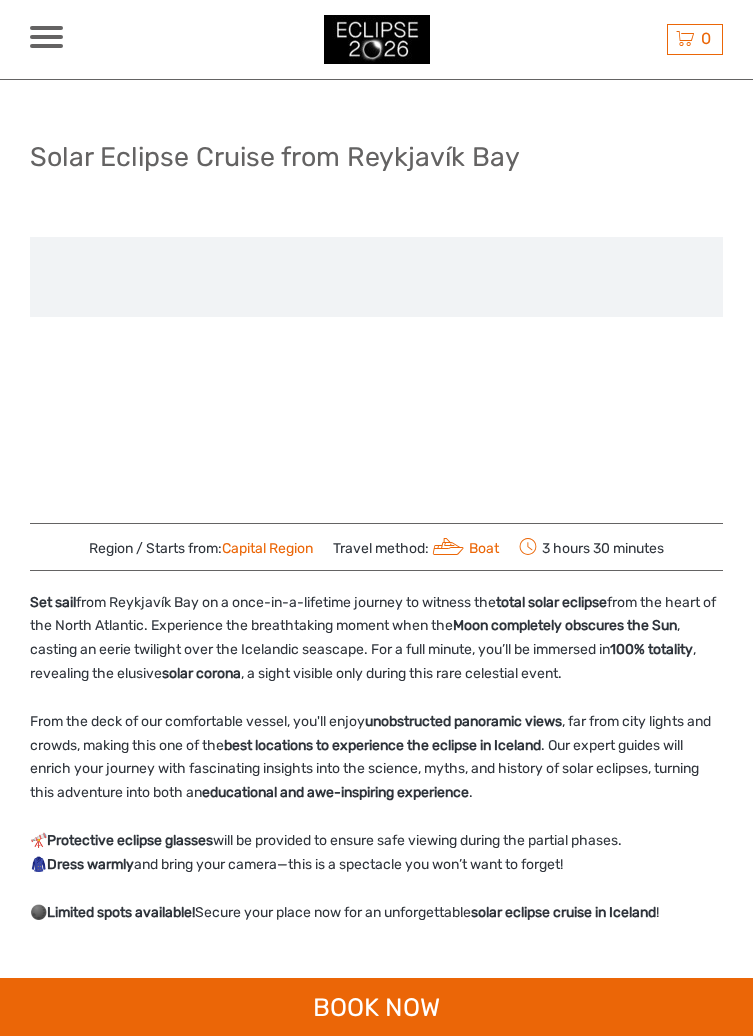 scroll, scrollTop: 0, scrollLeft: 0, axis: both 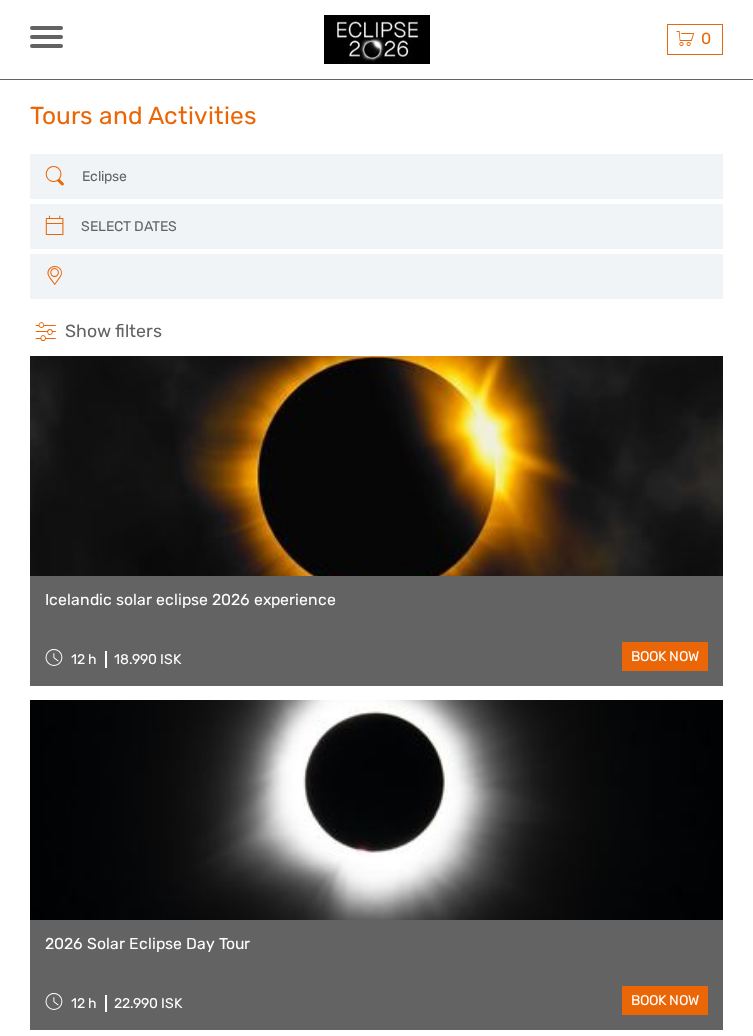 select 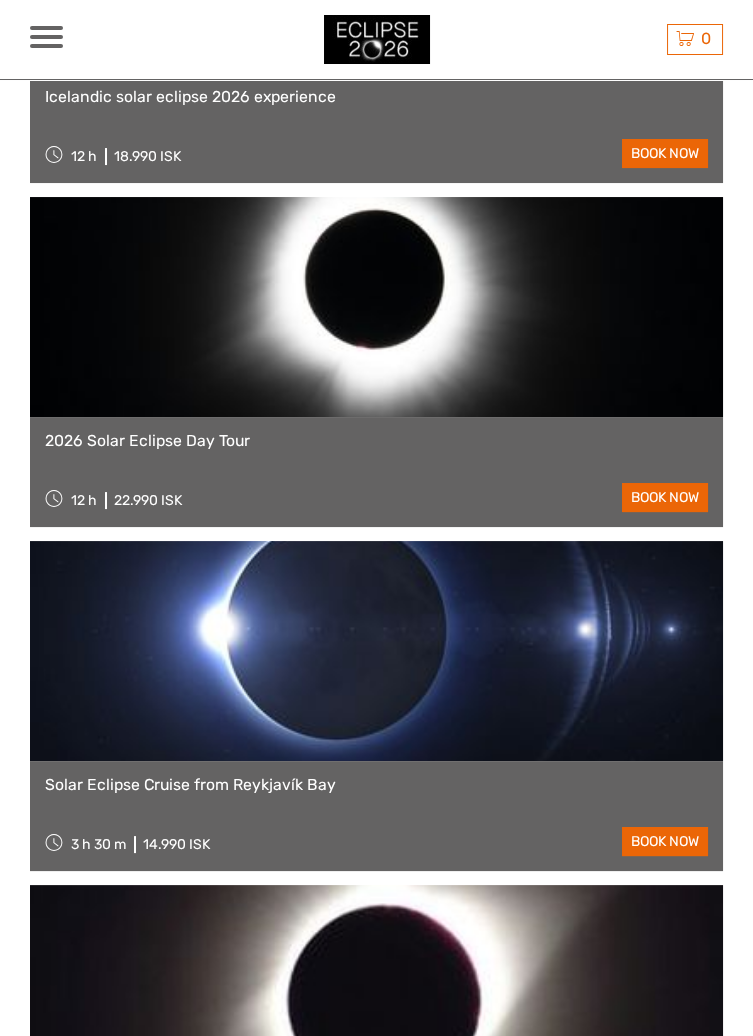 select 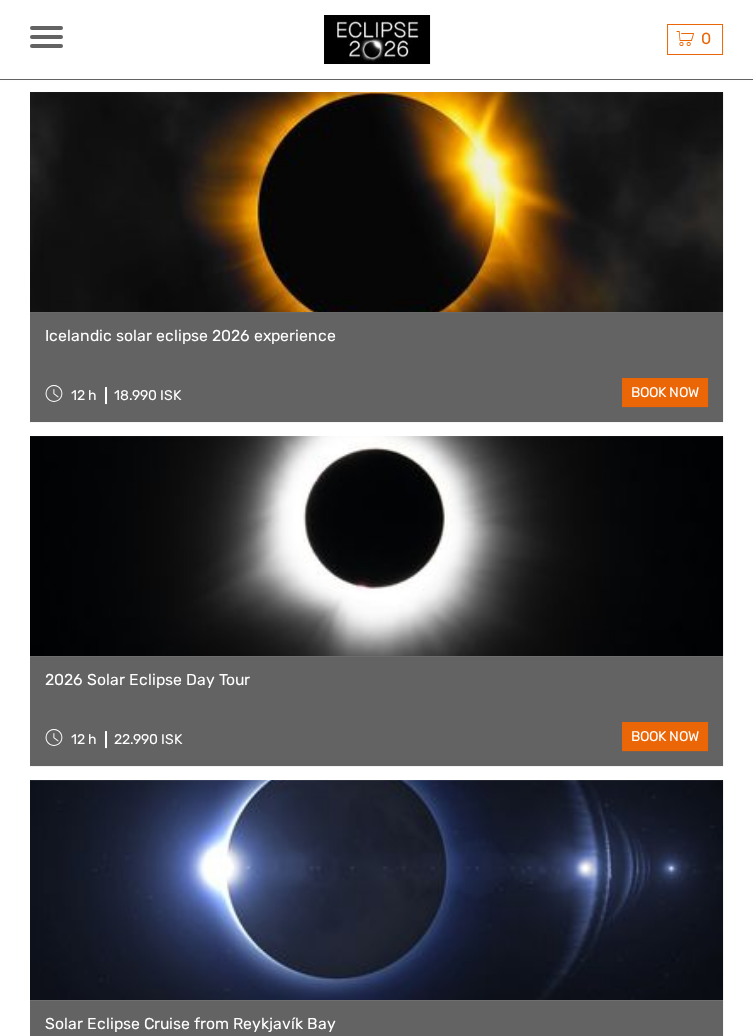 scroll, scrollTop: 259, scrollLeft: 0, axis: vertical 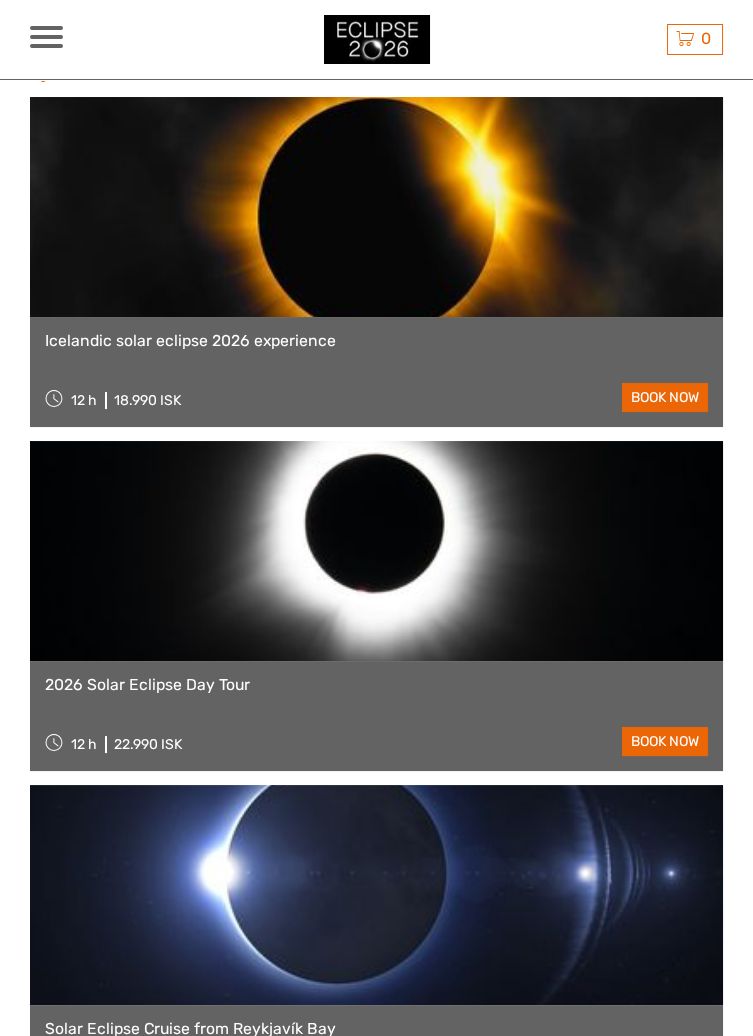 click on "Icelandic solar eclipse 2026 experience" at bounding box center (376, 341) 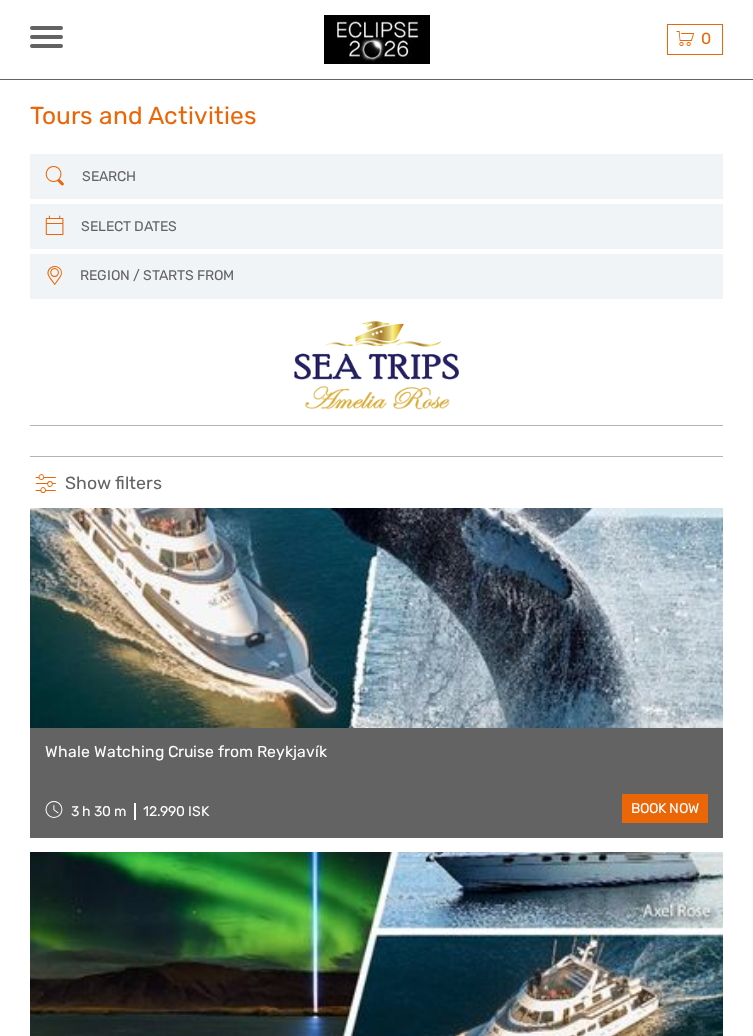 select 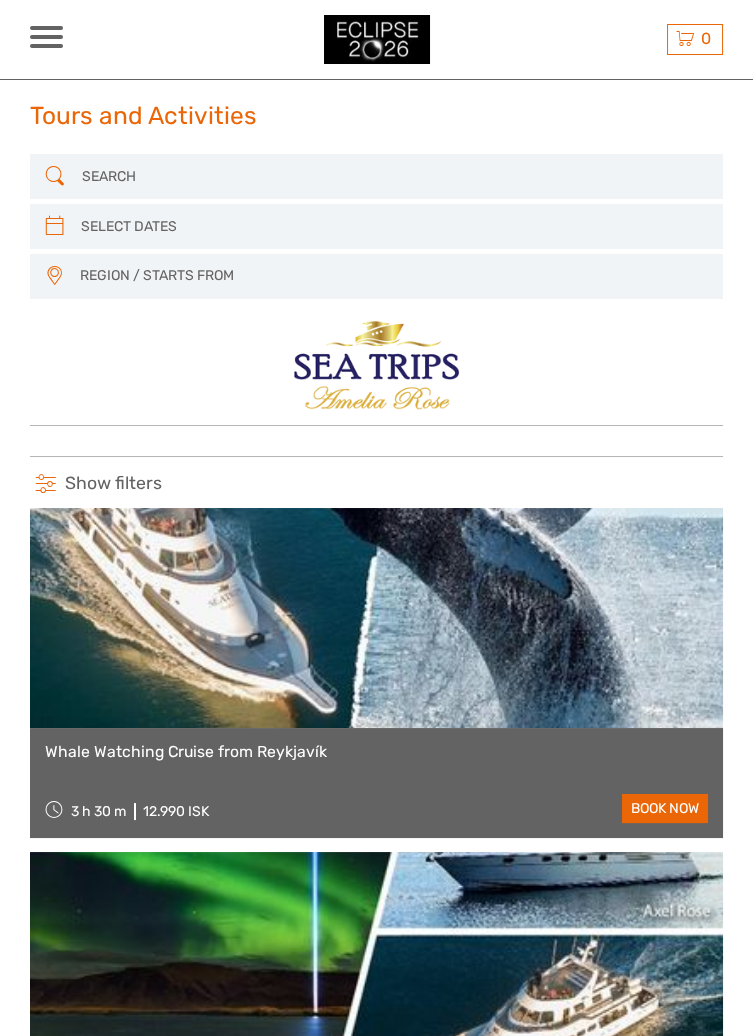 scroll, scrollTop: 0, scrollLeft: 0, axis: both 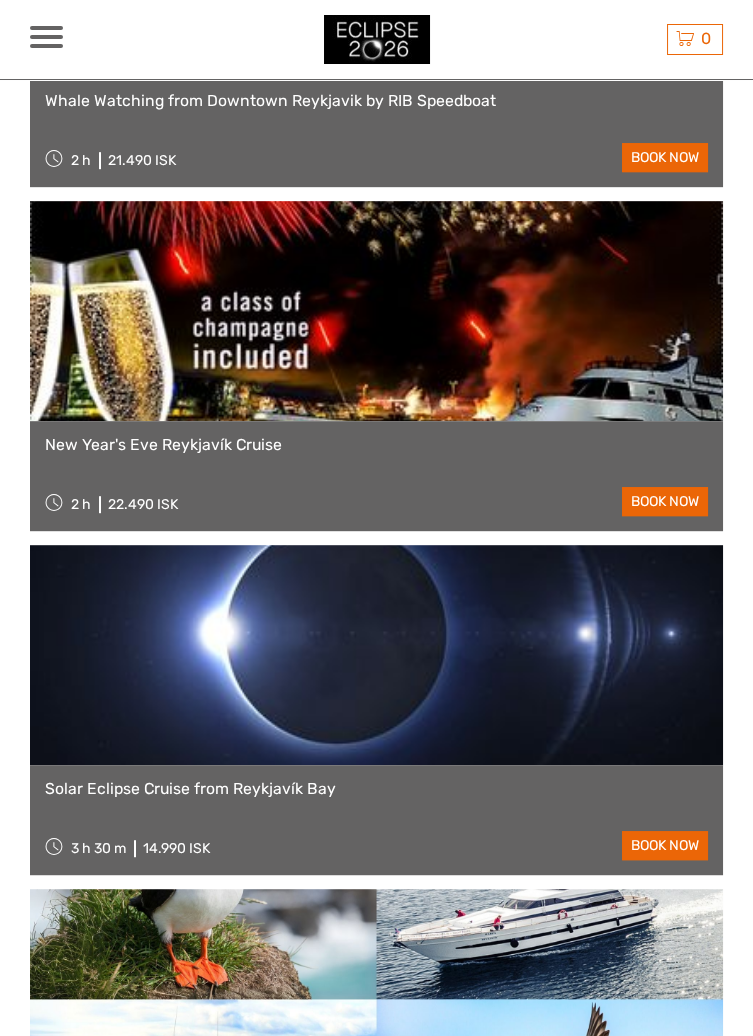 click on "Solar Eclipse Cruise from Reykjavík Bay" at bounding box center (376, 789) 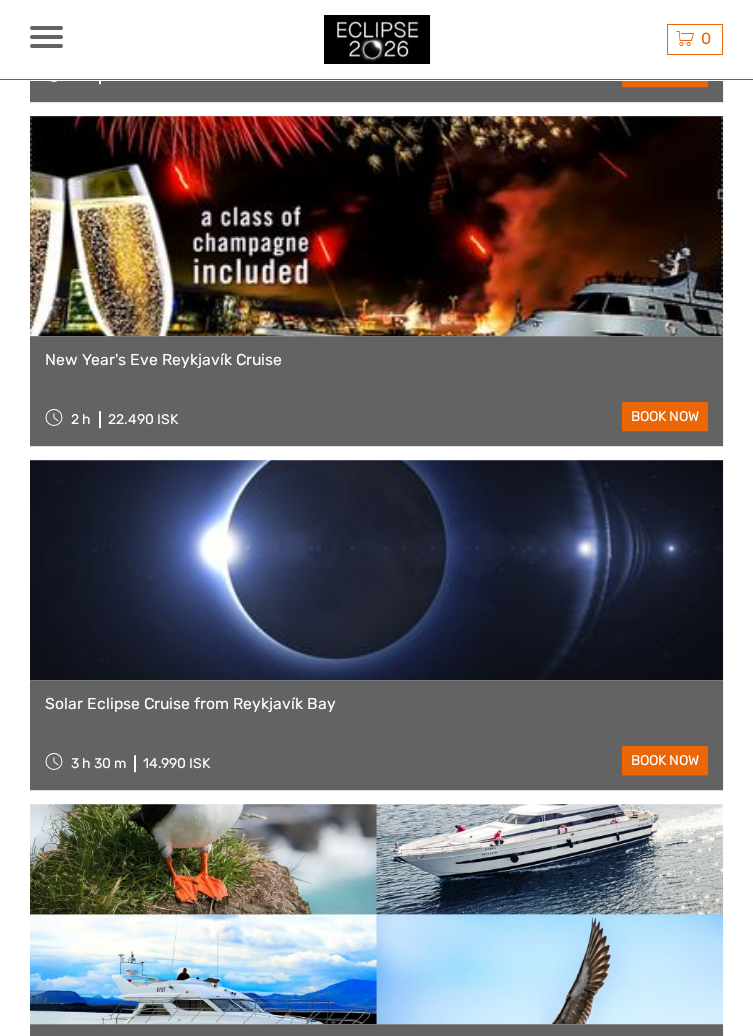 scroll, scrollTop: 2123, scrollLeft: 0, axis: vertical 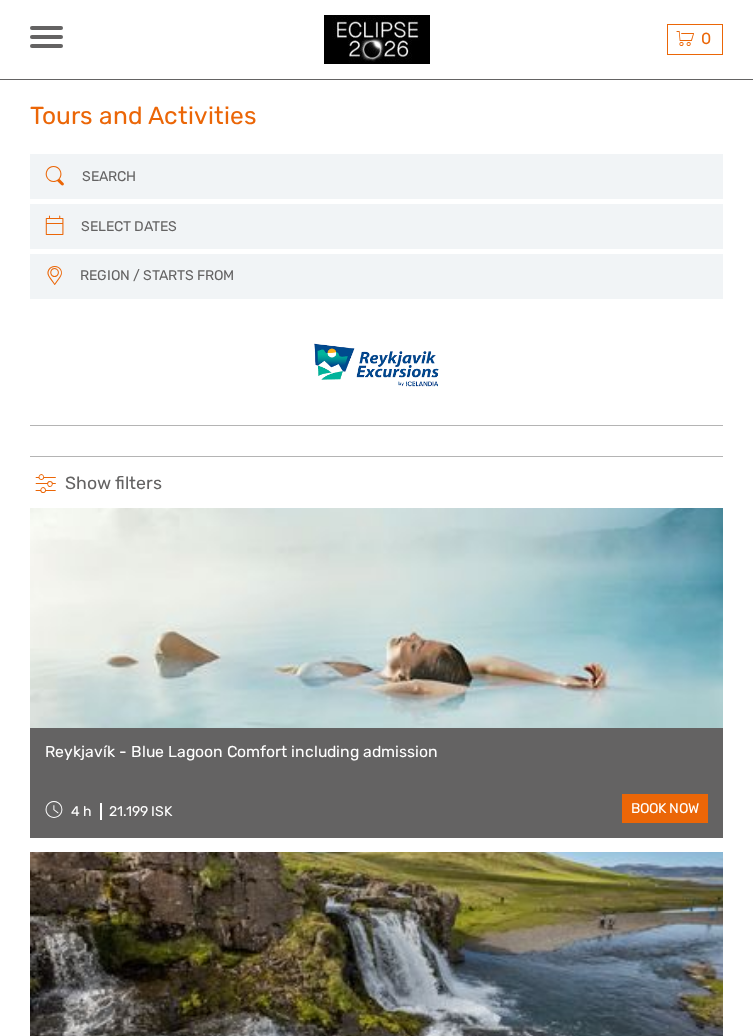 select 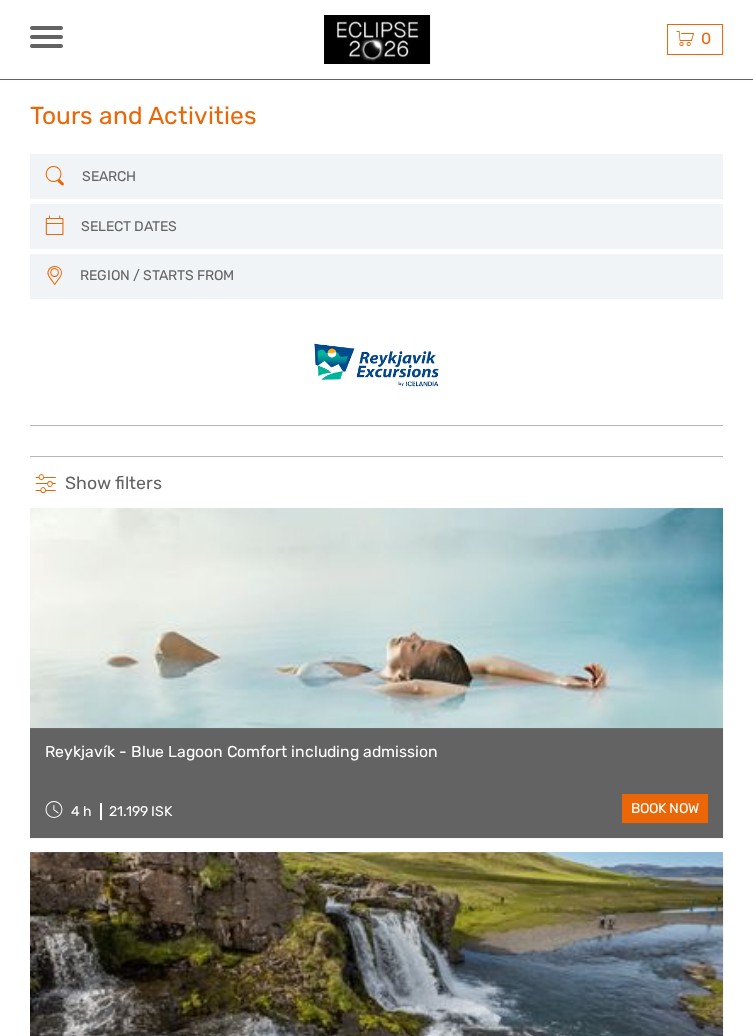 scroll, scrollTop: 0, scrollLeft: 0, axis: both 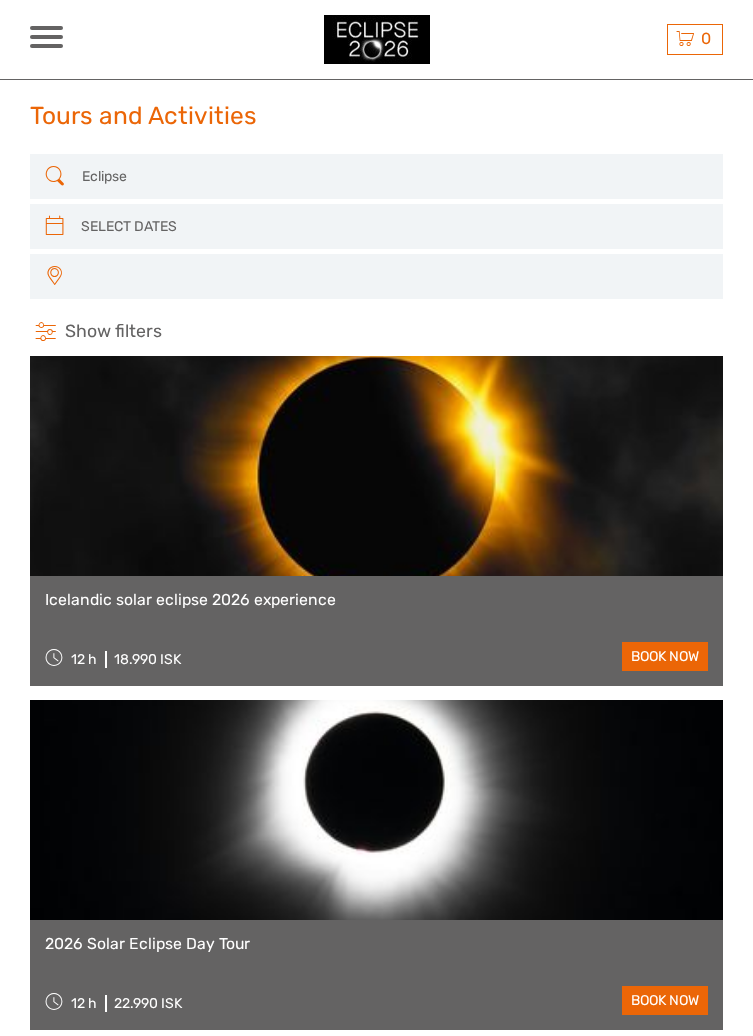 select 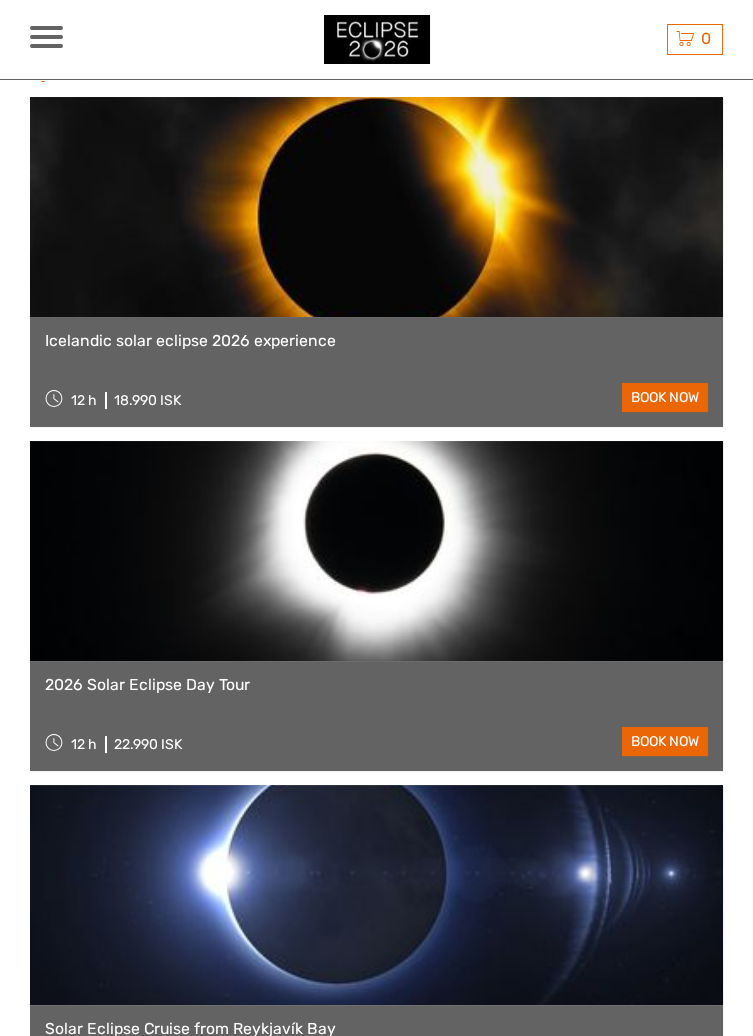 select 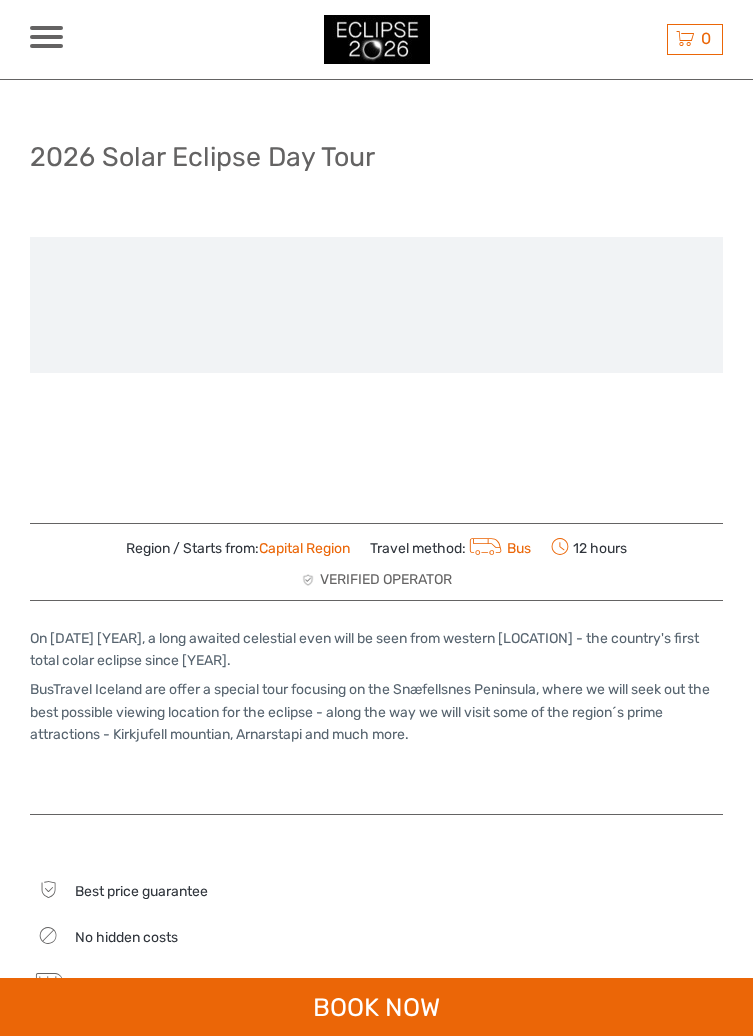 scroll, scrollTop: 0, scrollLeft: 0, axis: both 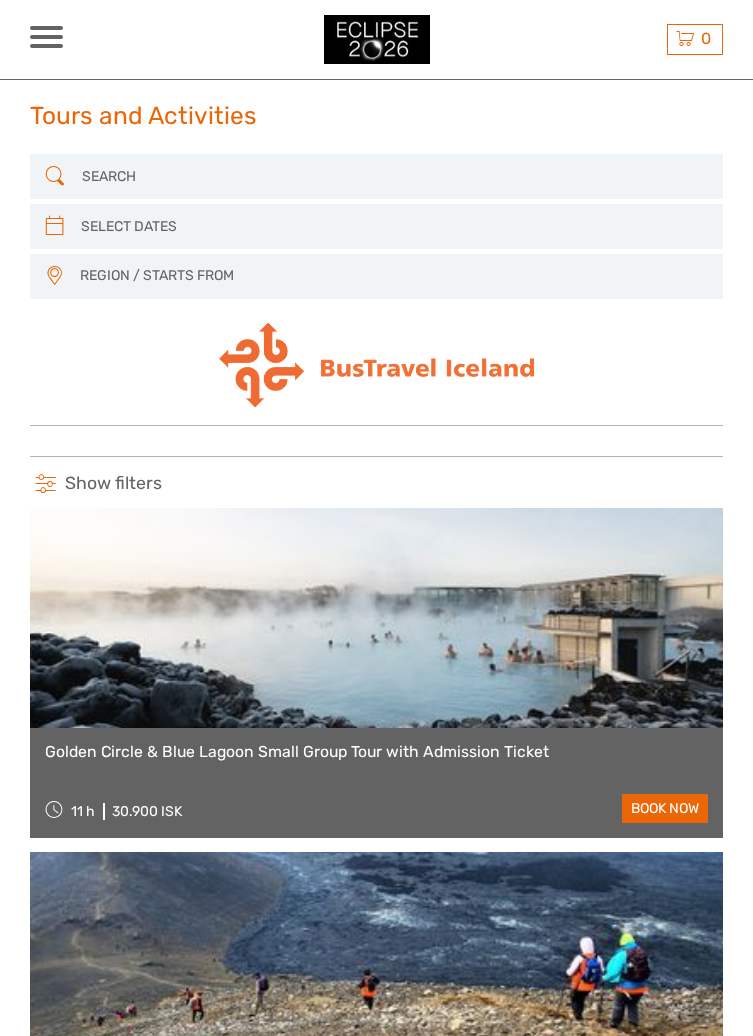 select 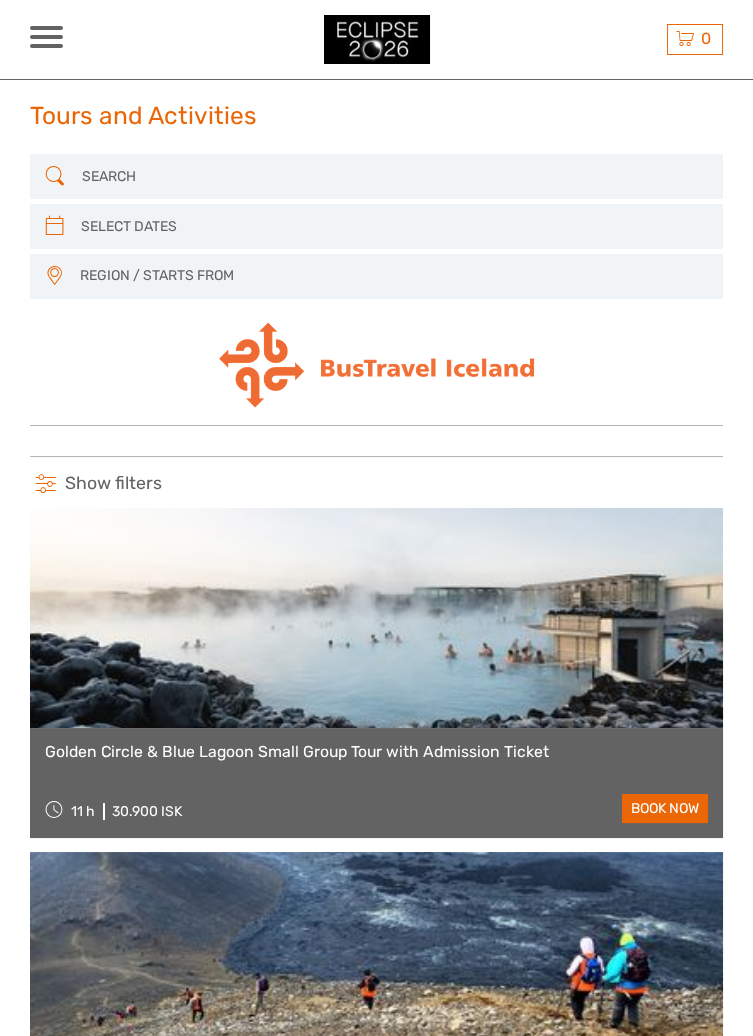 scroll, scrollTop: 0, scrollLeft: 0, axis: both 